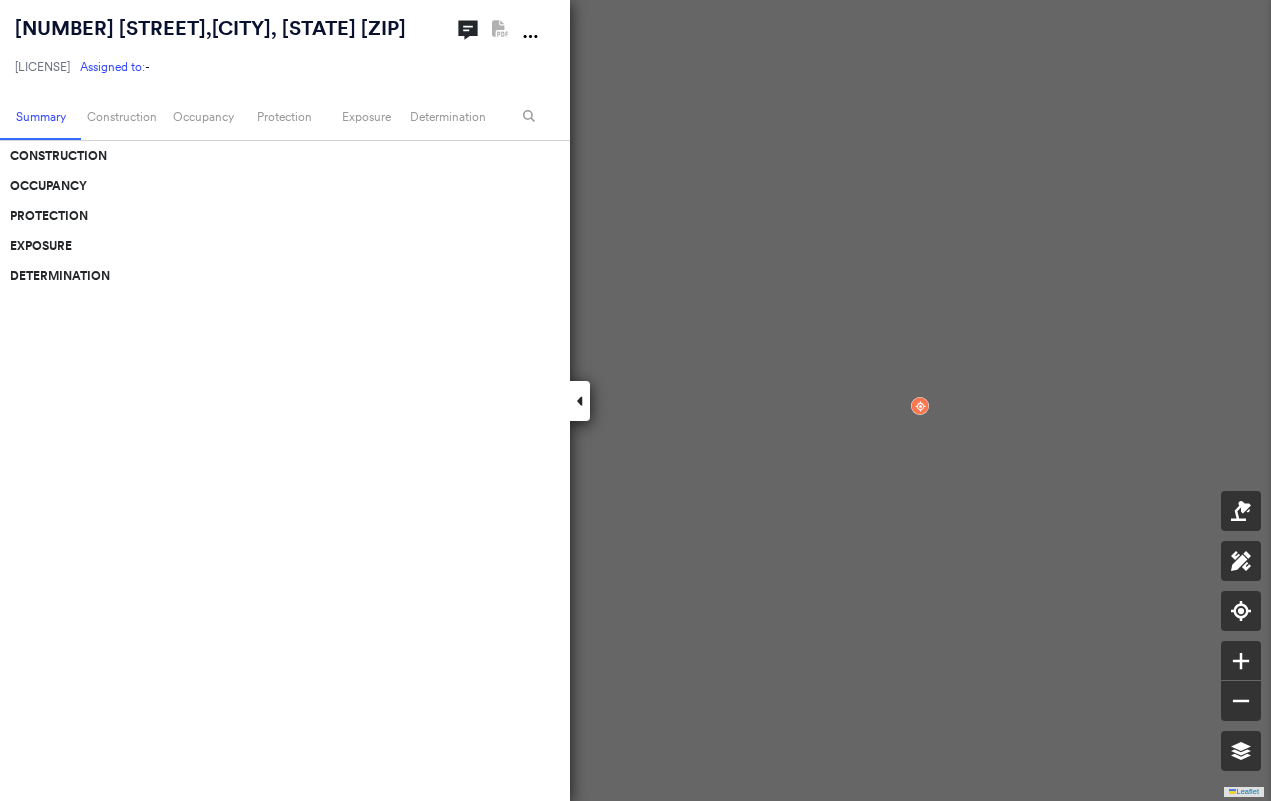scroll, scrollTop: 0, scrollLeft: 0, axis: both 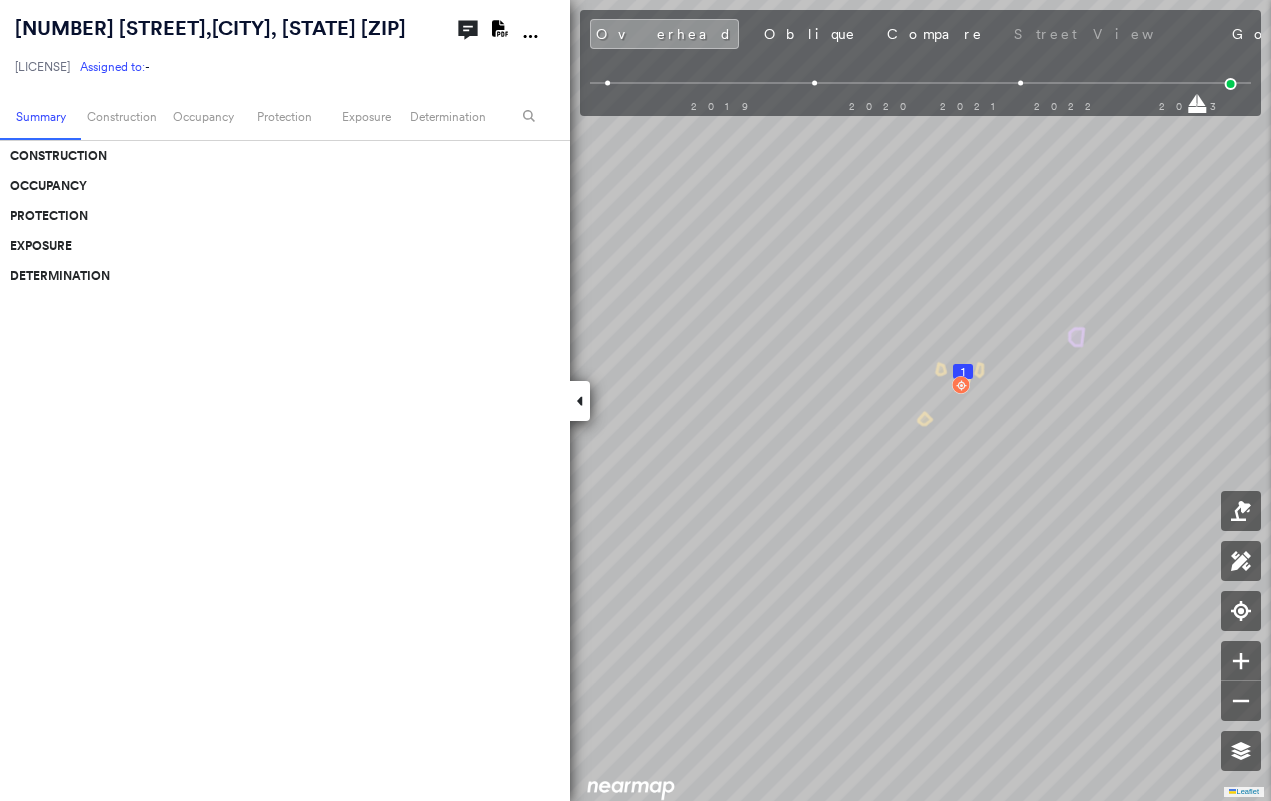 click at bounding box center (580, 401) 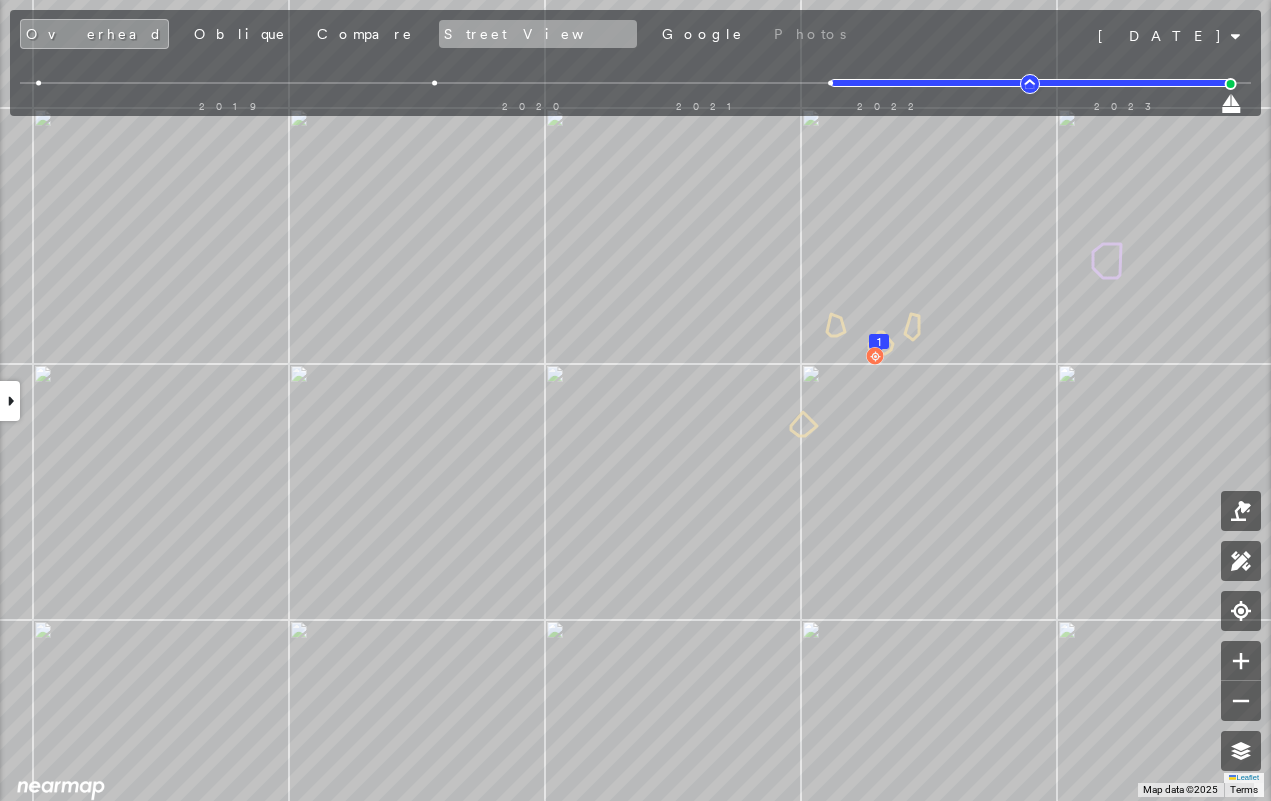 click on "Street View" at bounding box center (538, 34) 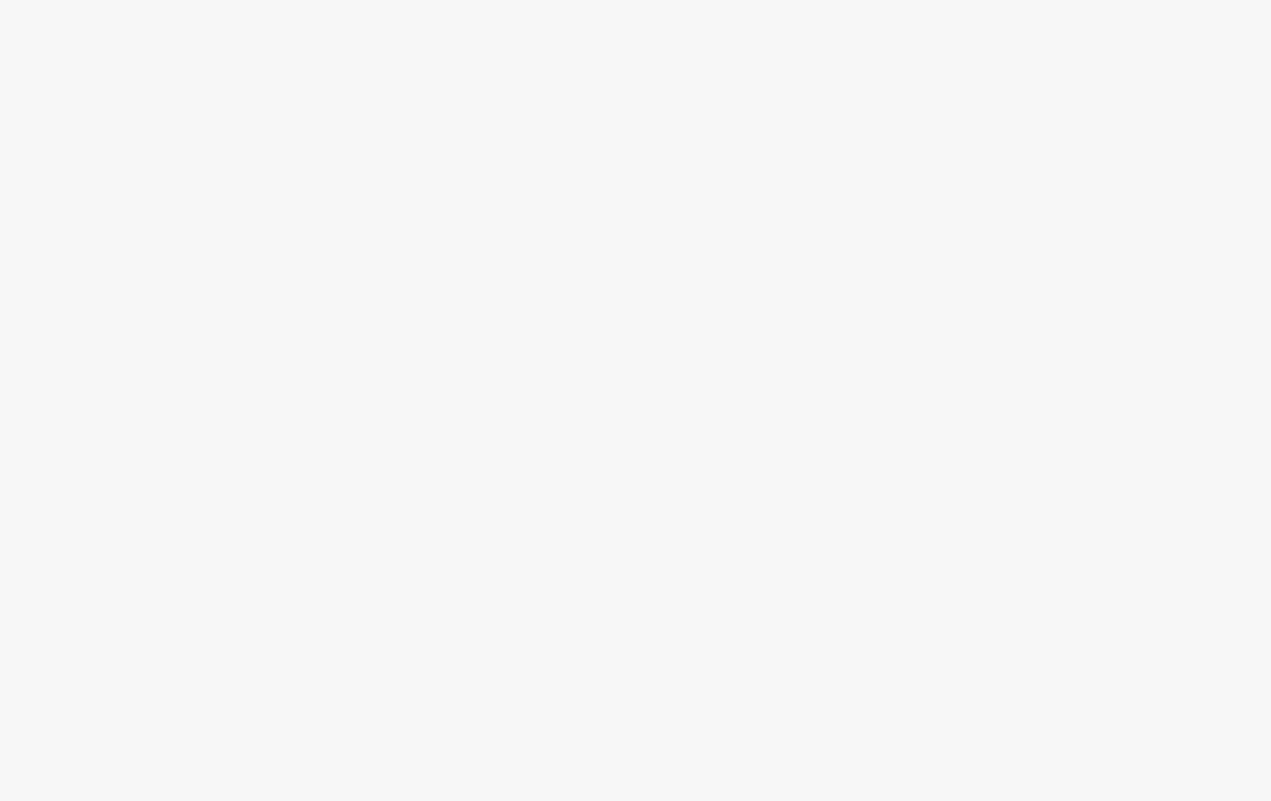 scroll, scrollTop: 0, scrollLeft: 0, axis: both 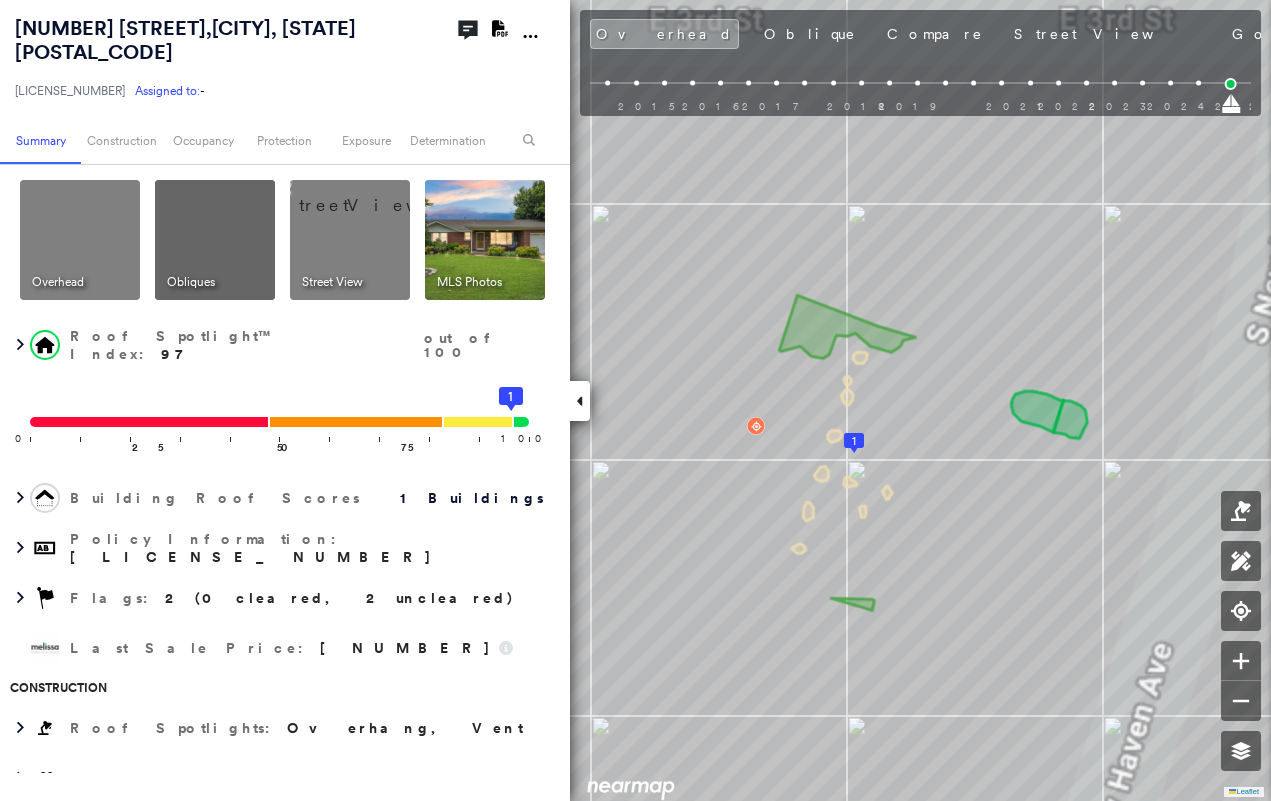 click on "Photos" at bounding box center [1380, 34] 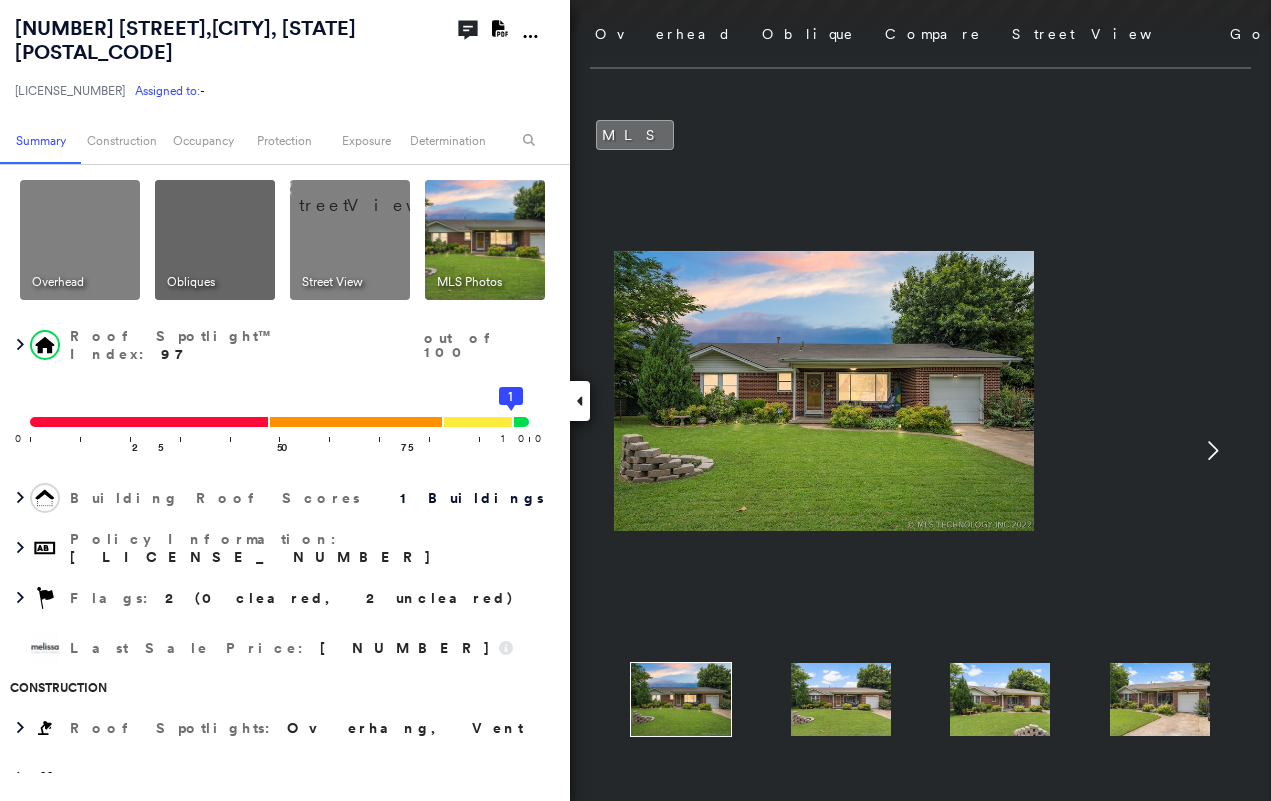 click at bounding box center [580, 401] 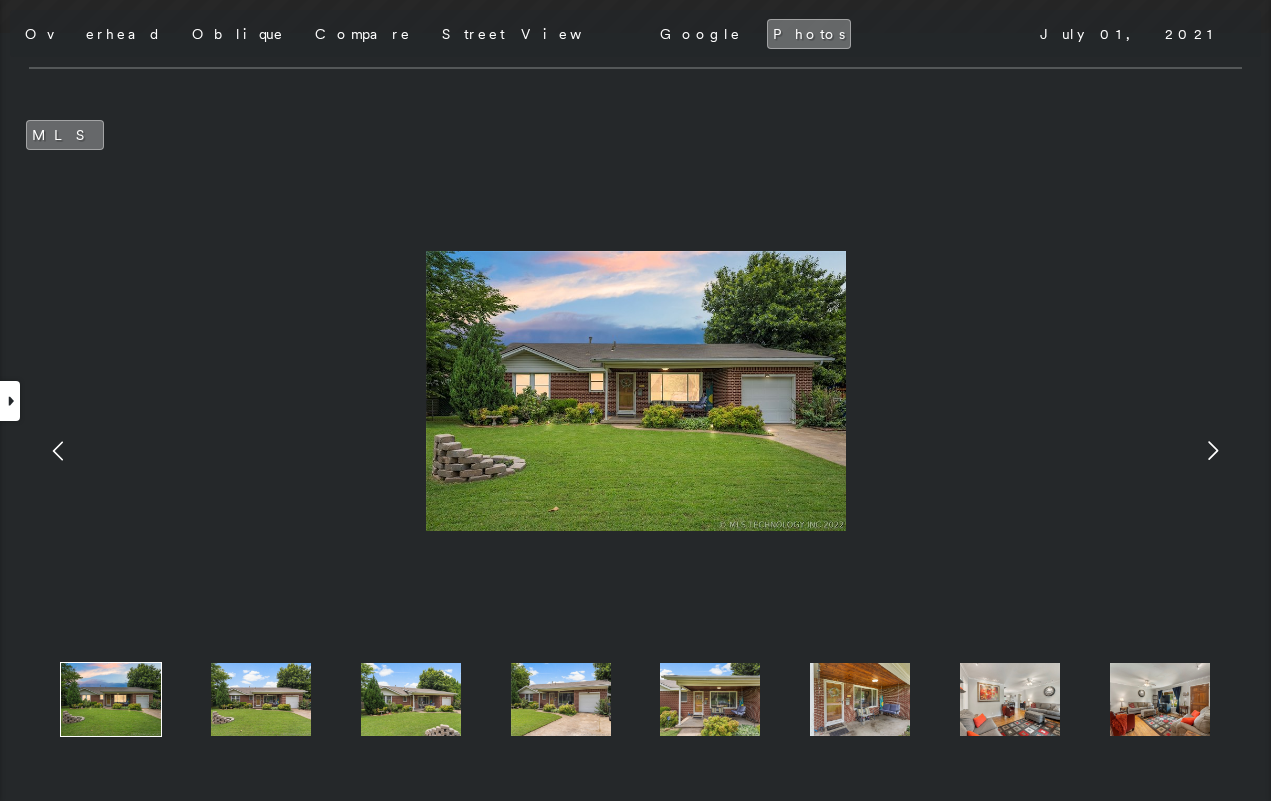 click 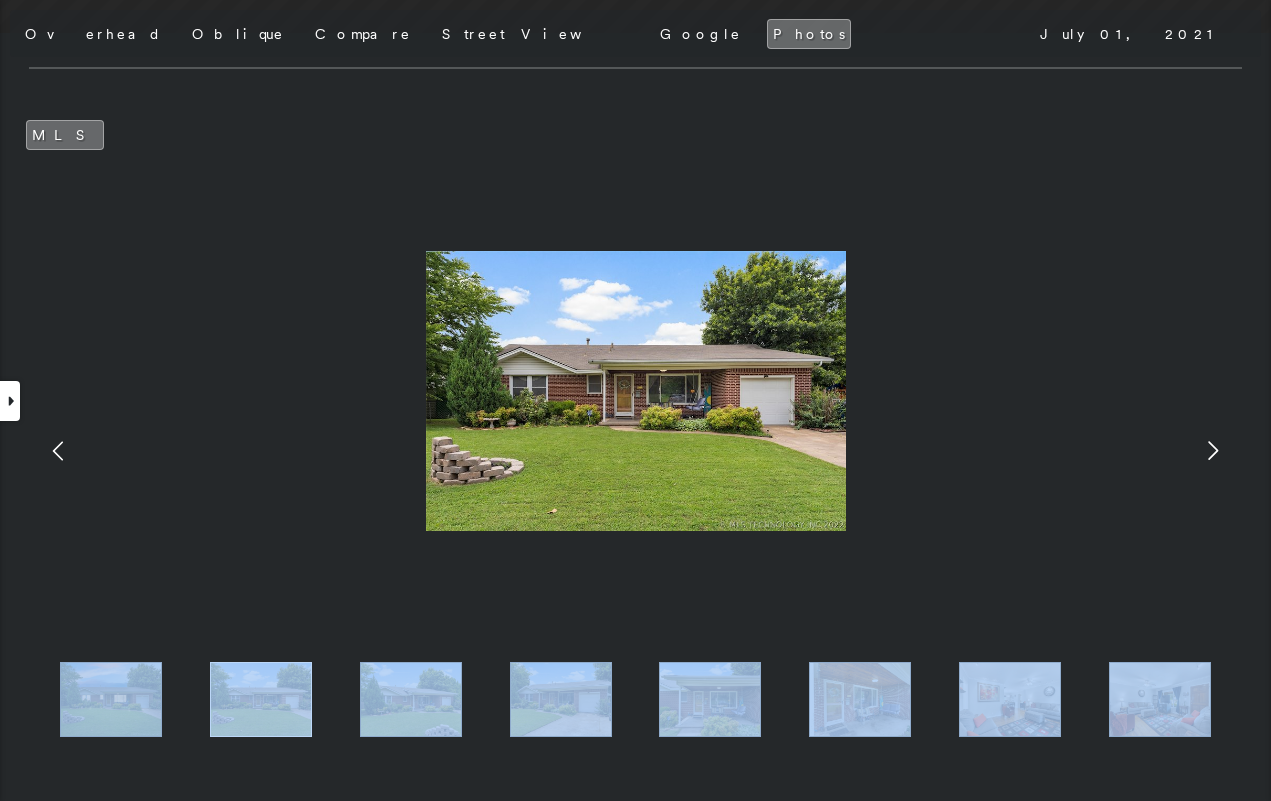 click 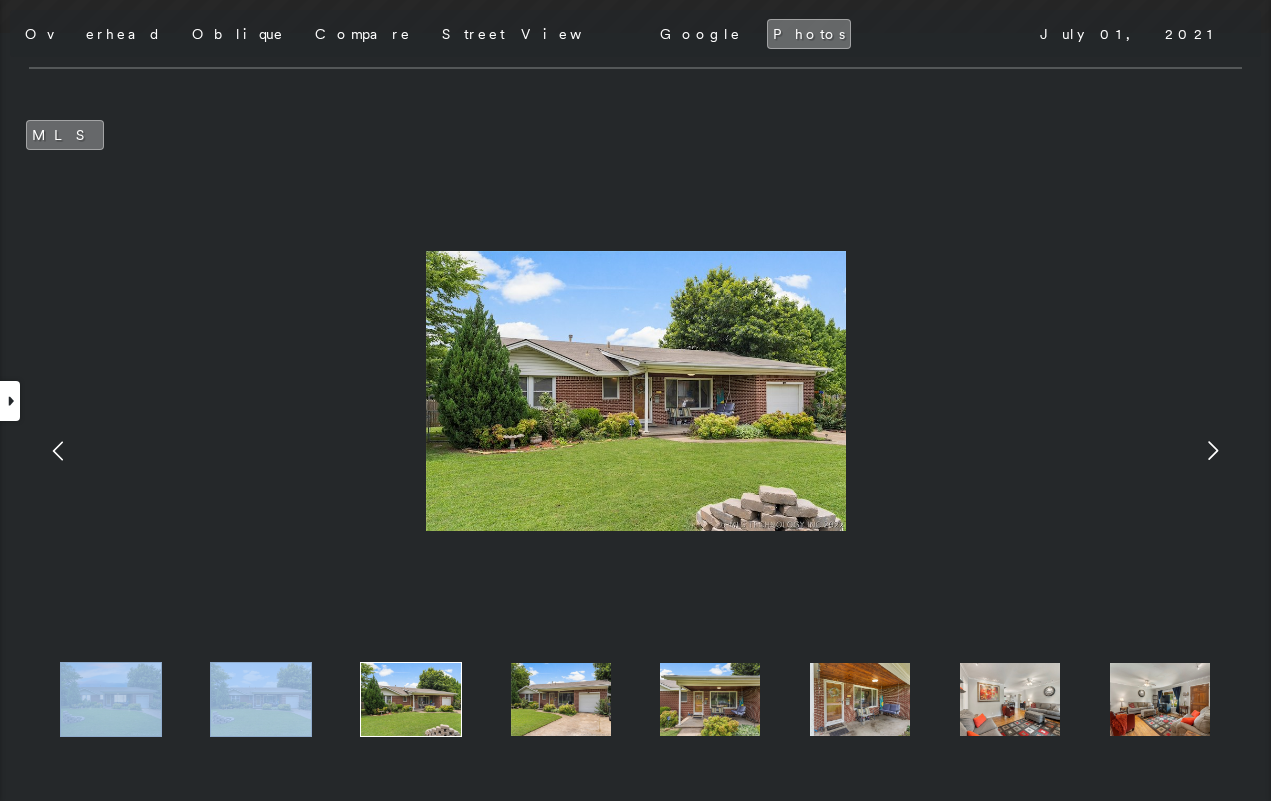 click 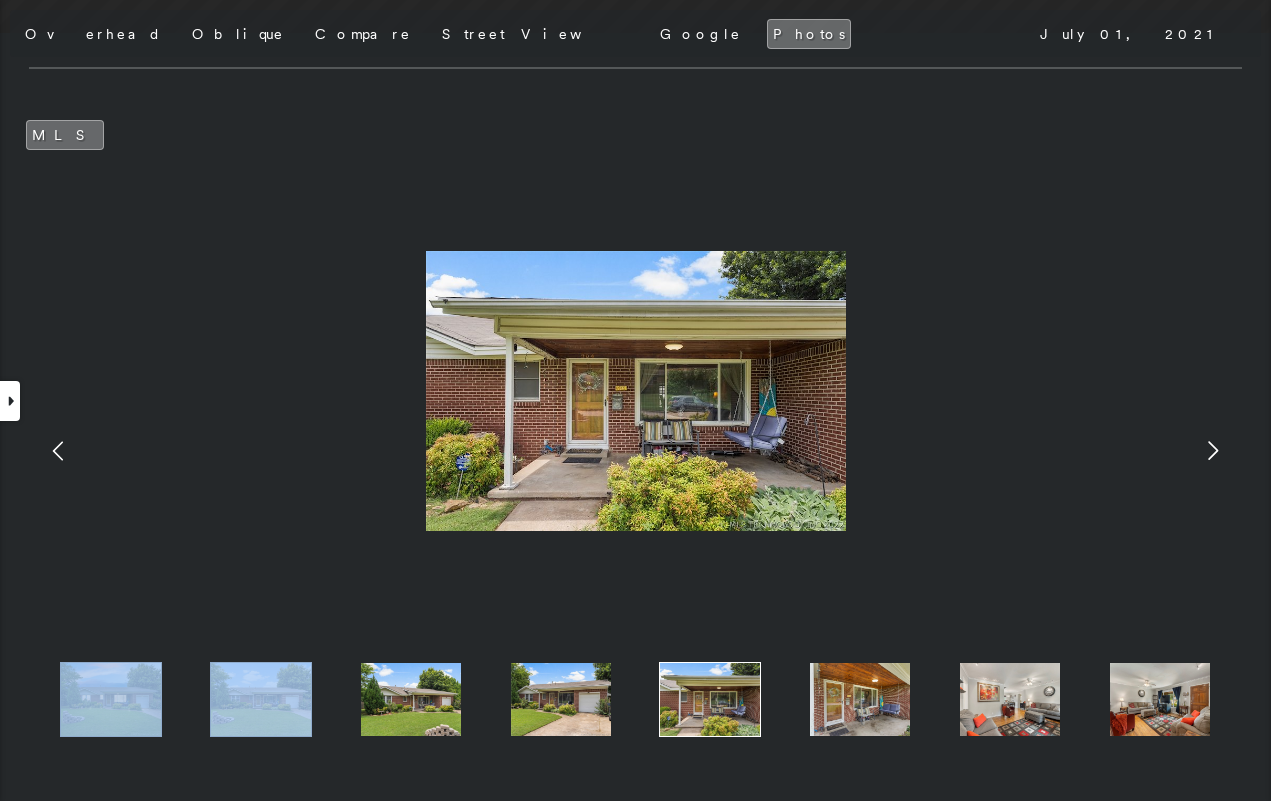 click 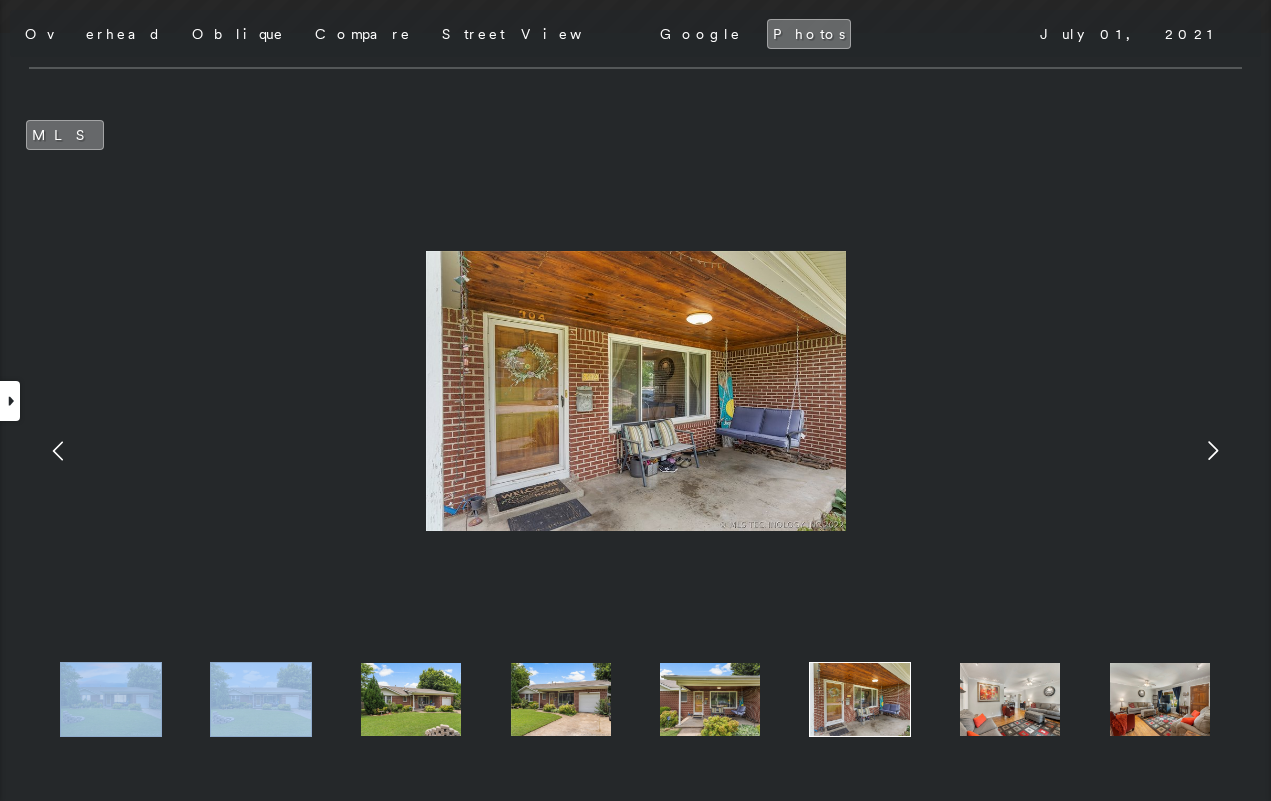 click 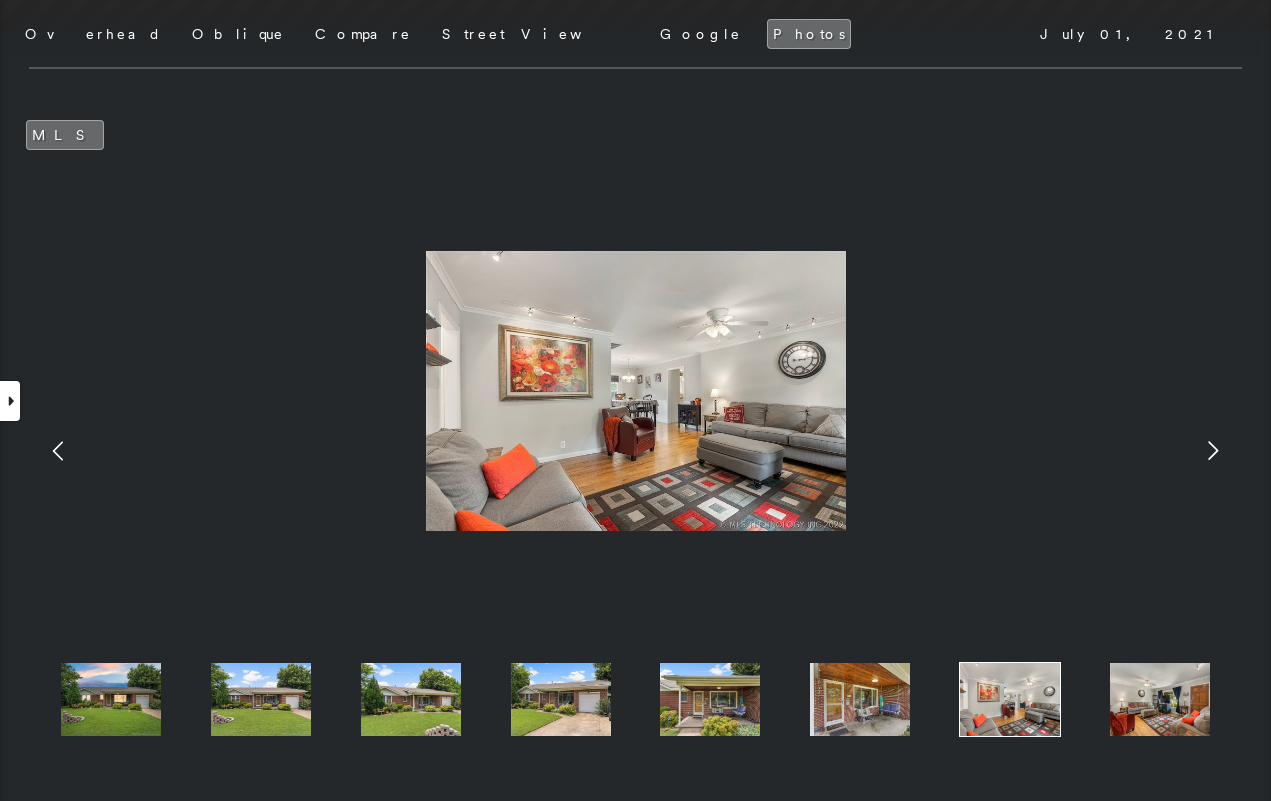 click 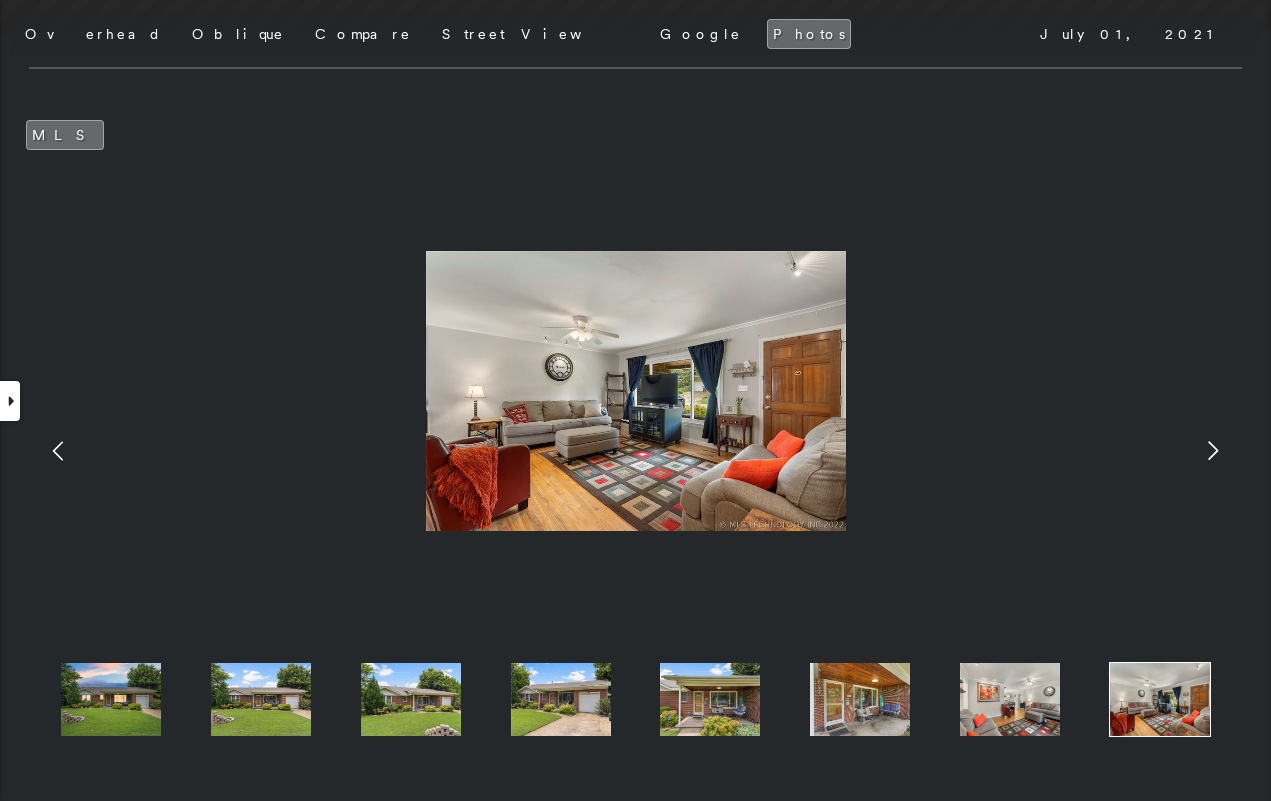 click 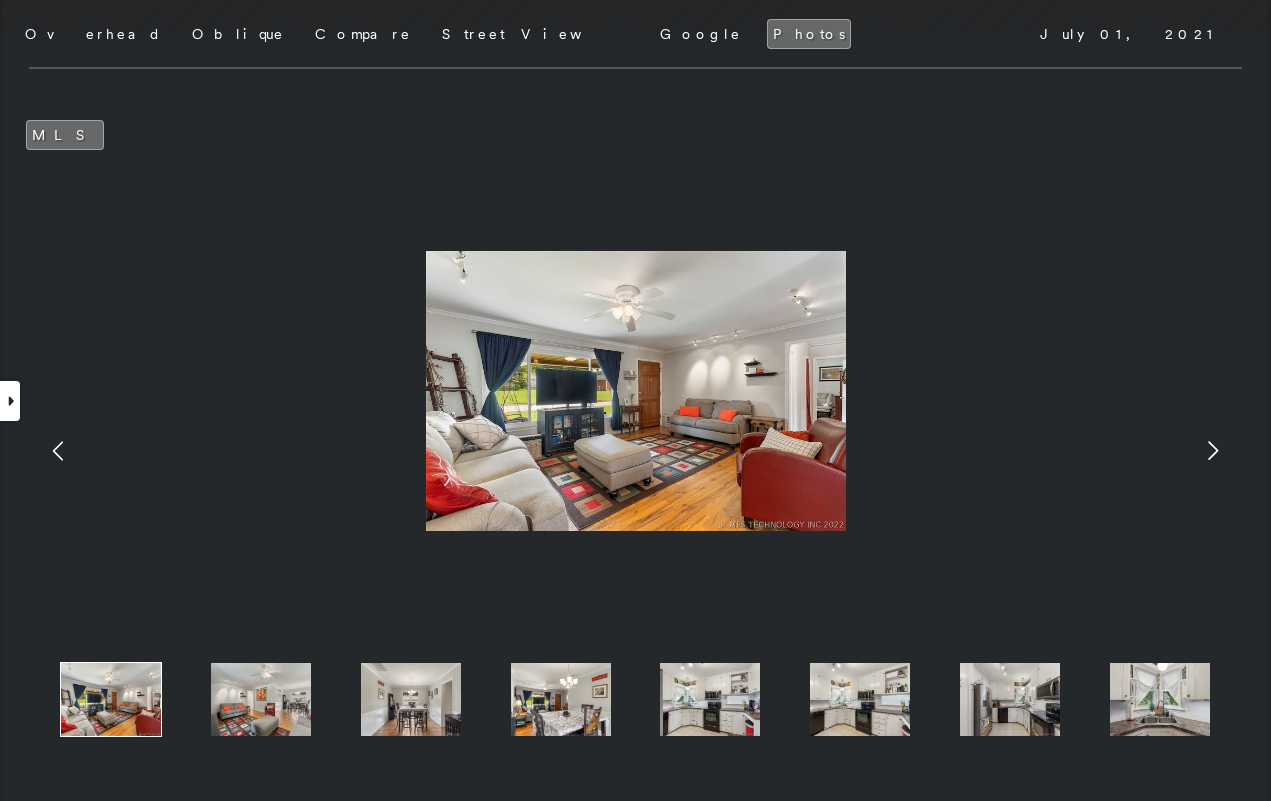 click 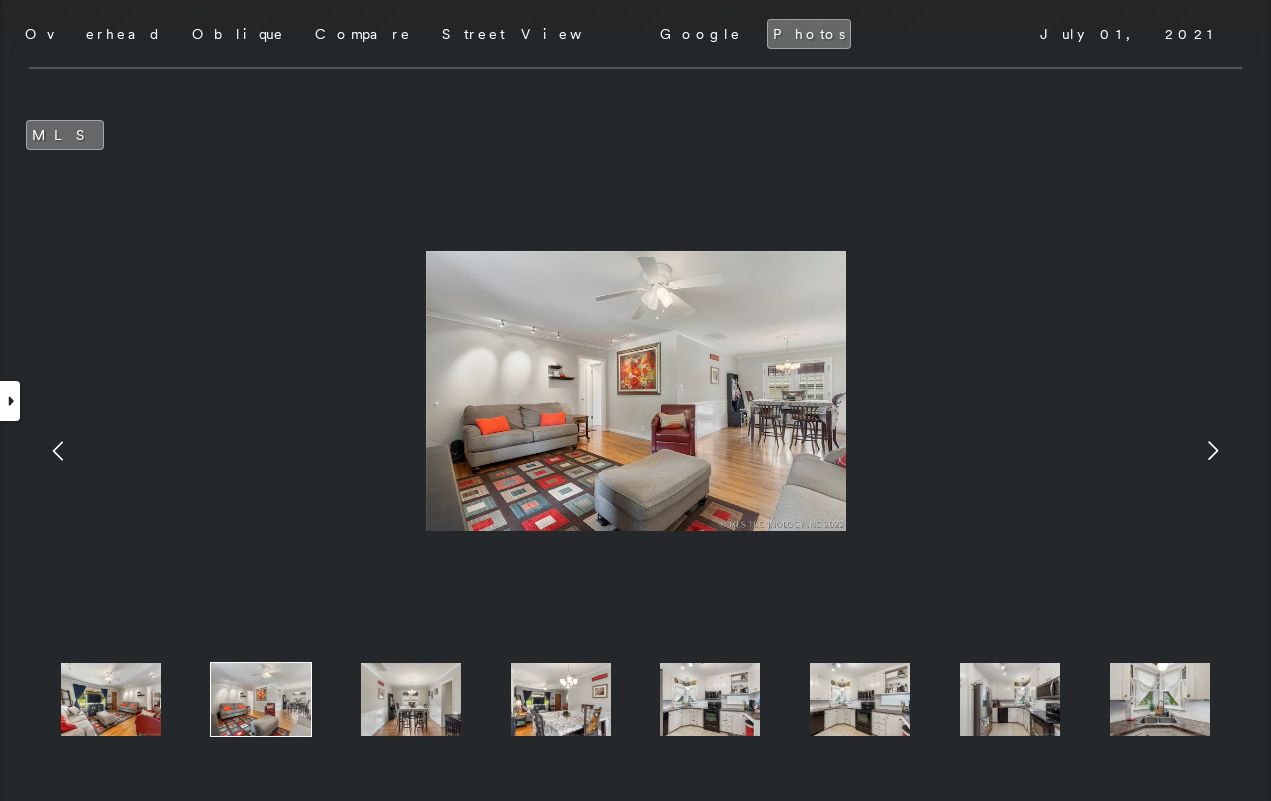 click 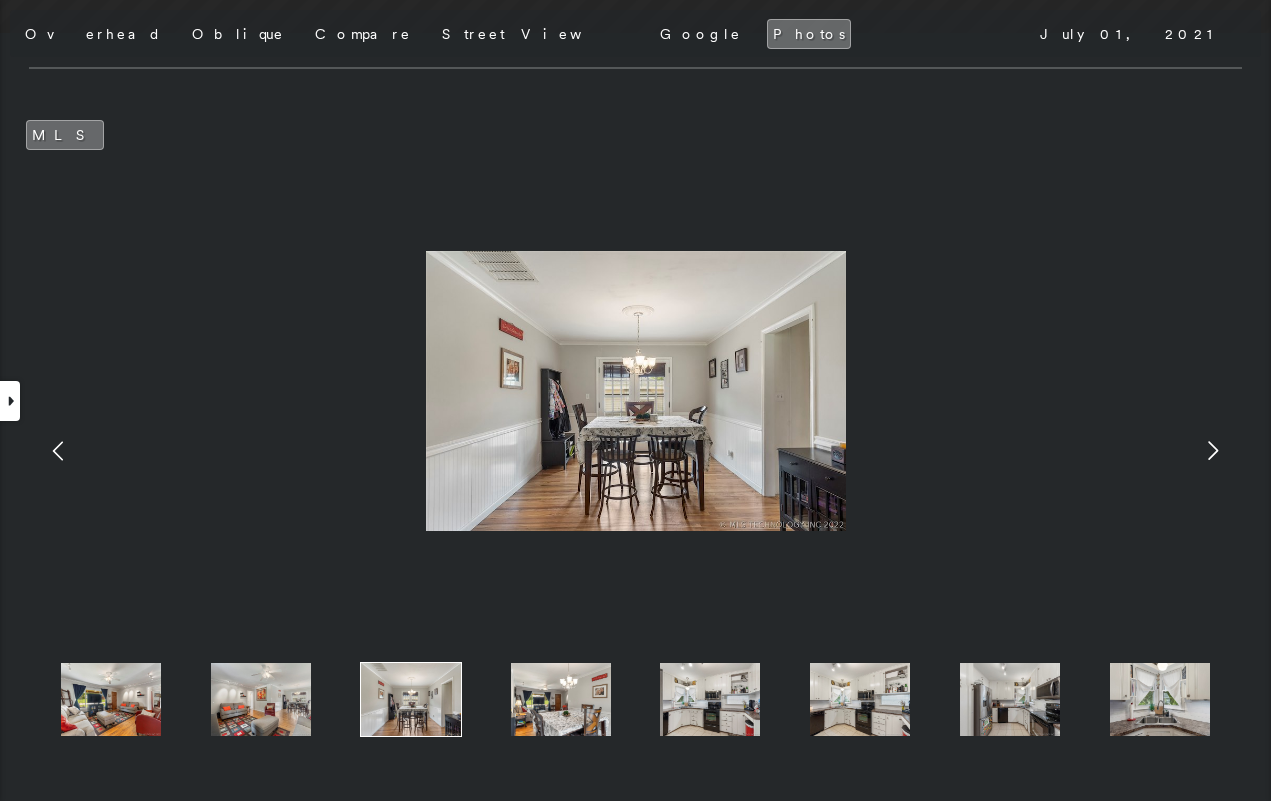 click 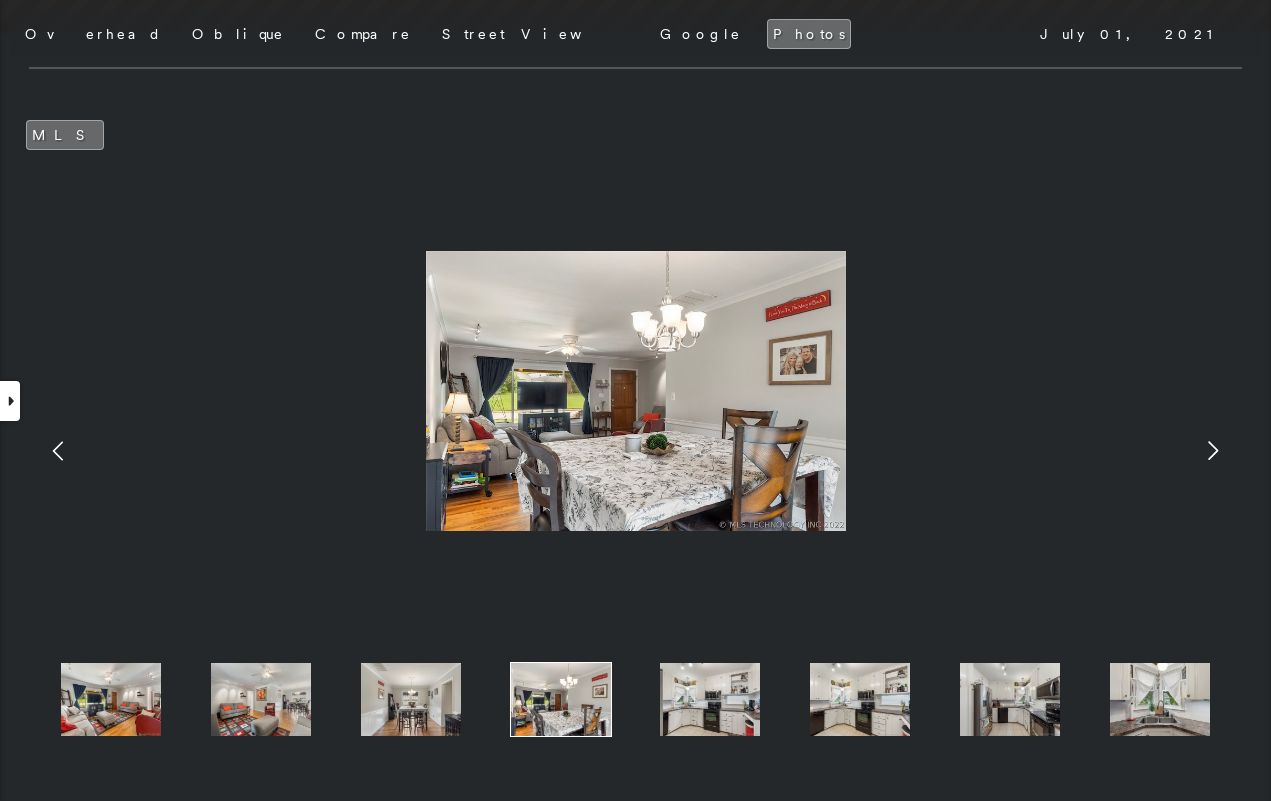 click 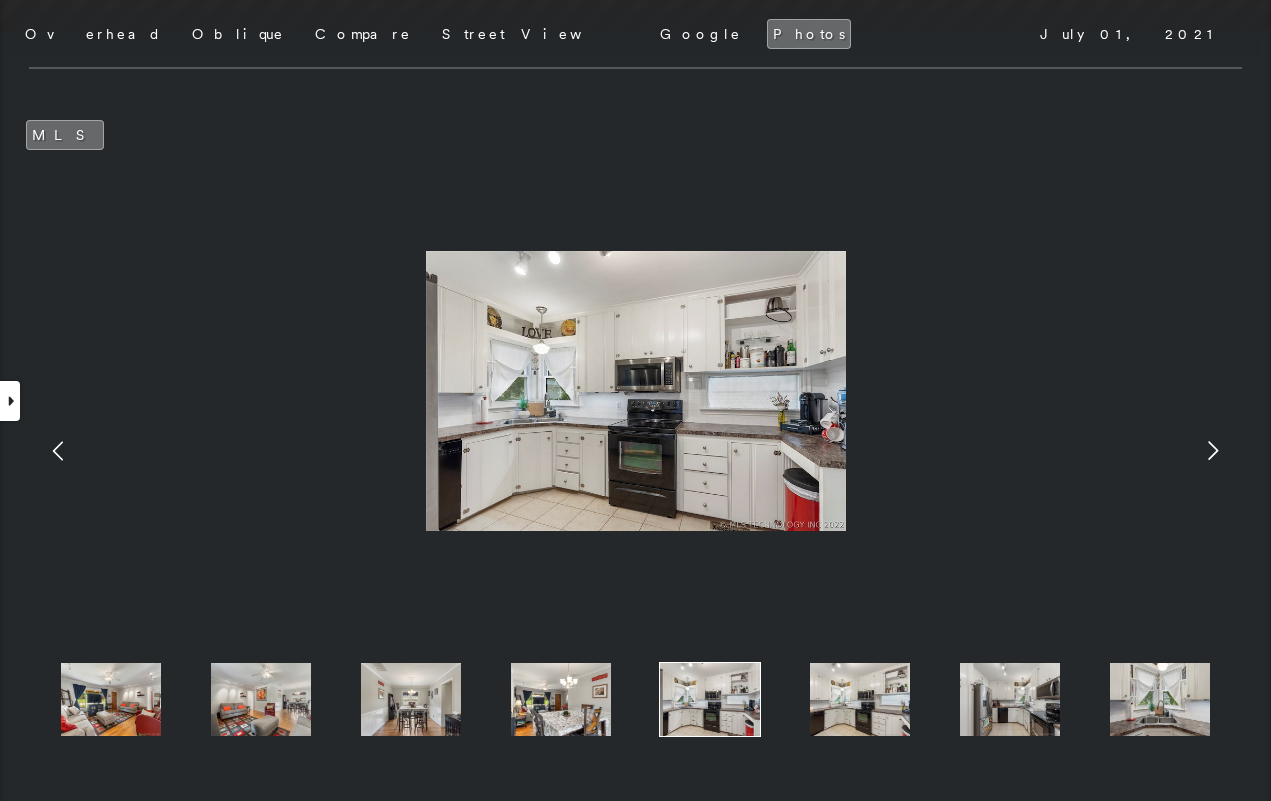 click 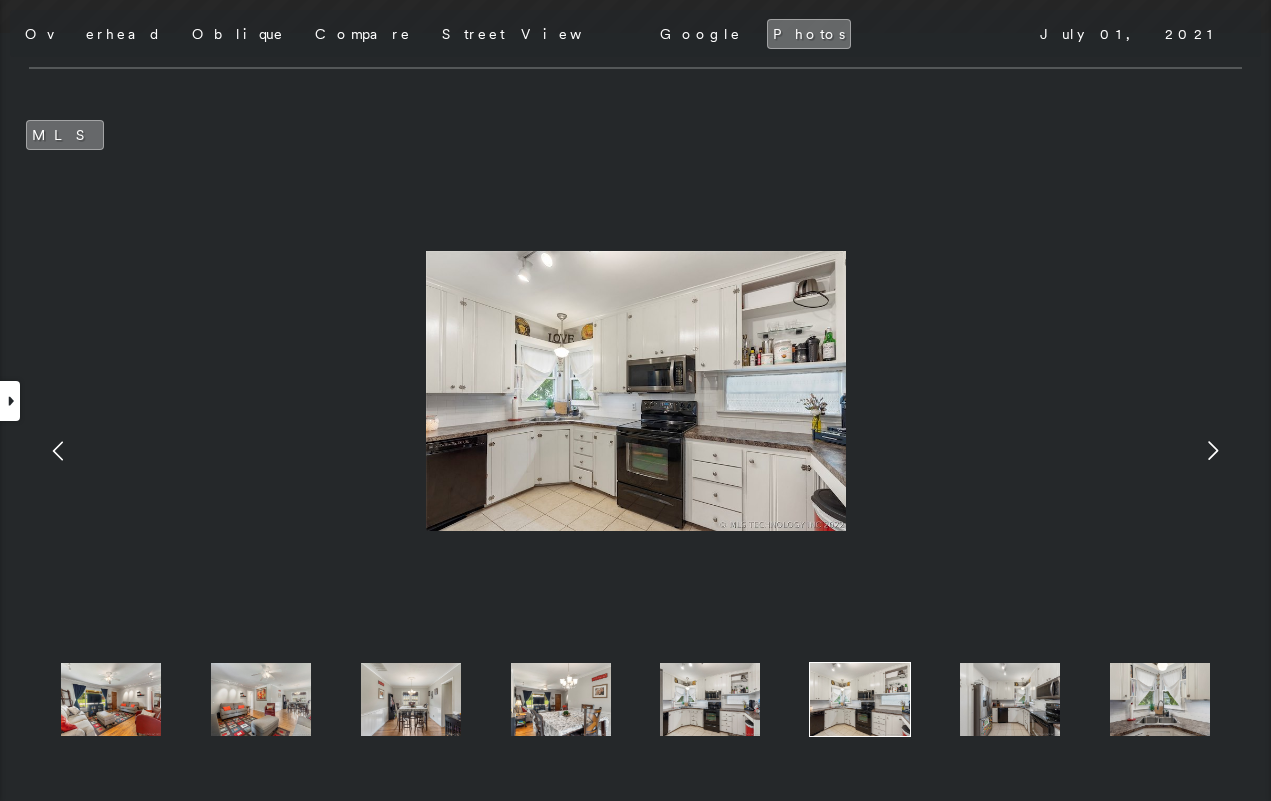 click 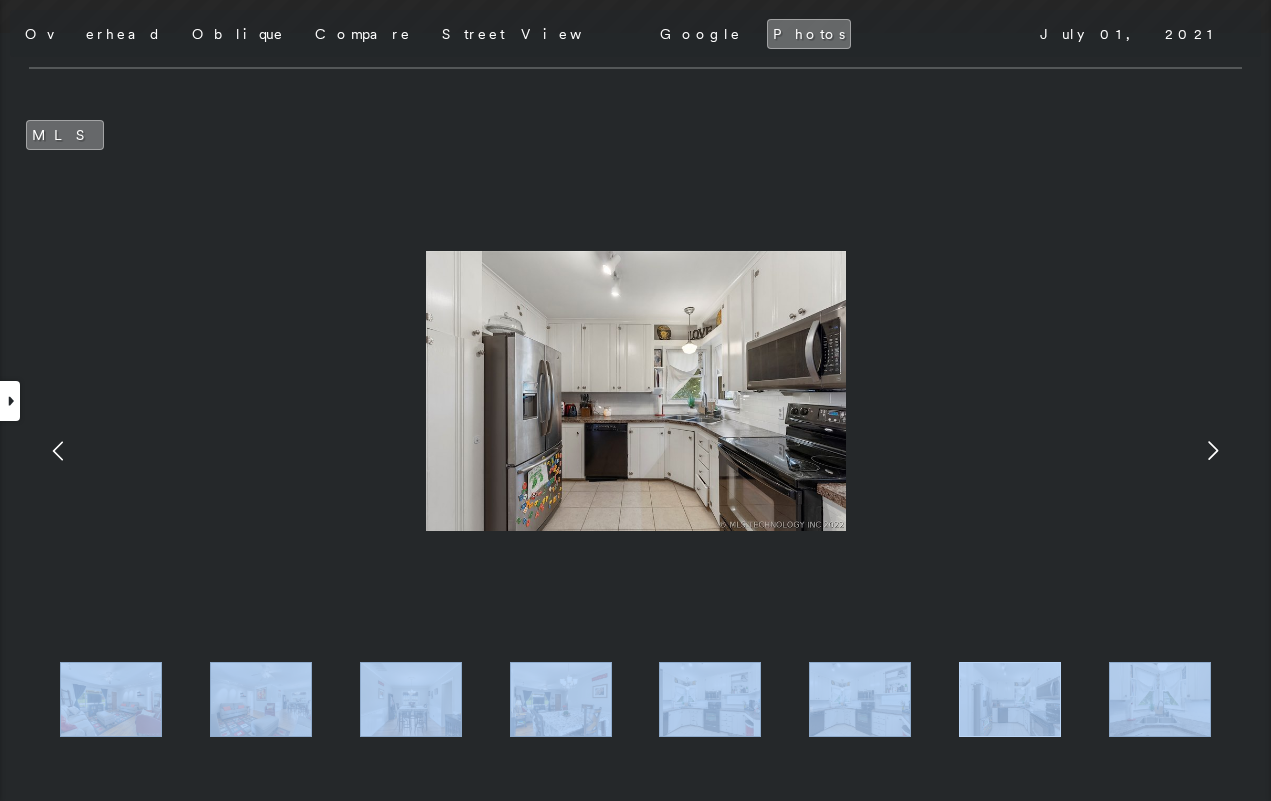 click 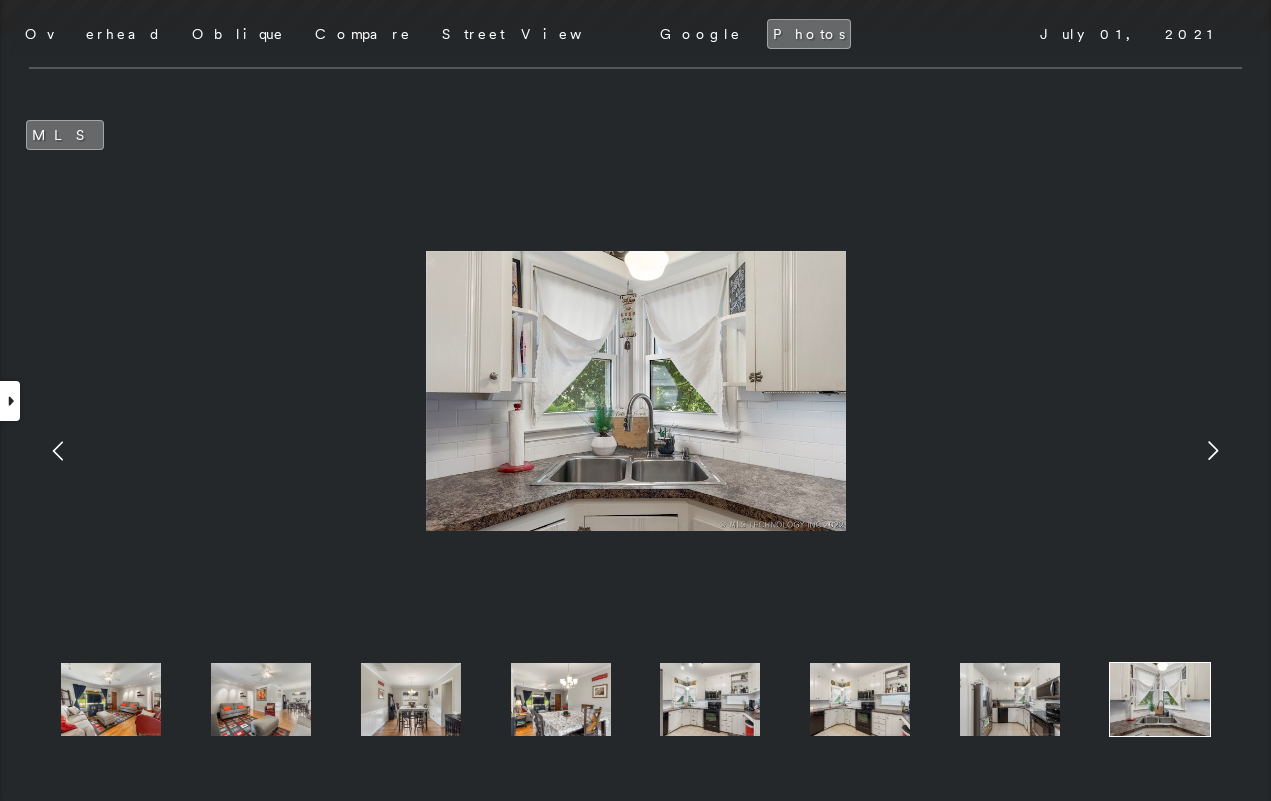 click 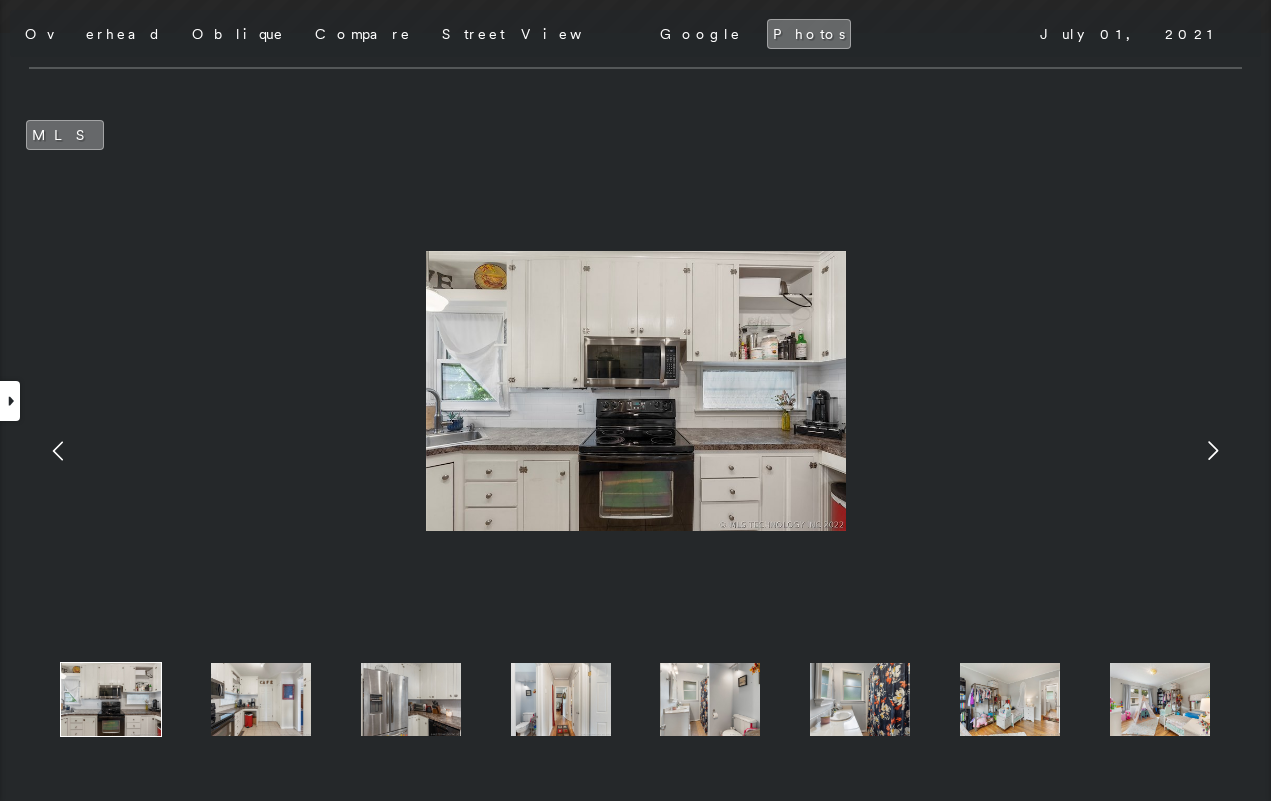 click 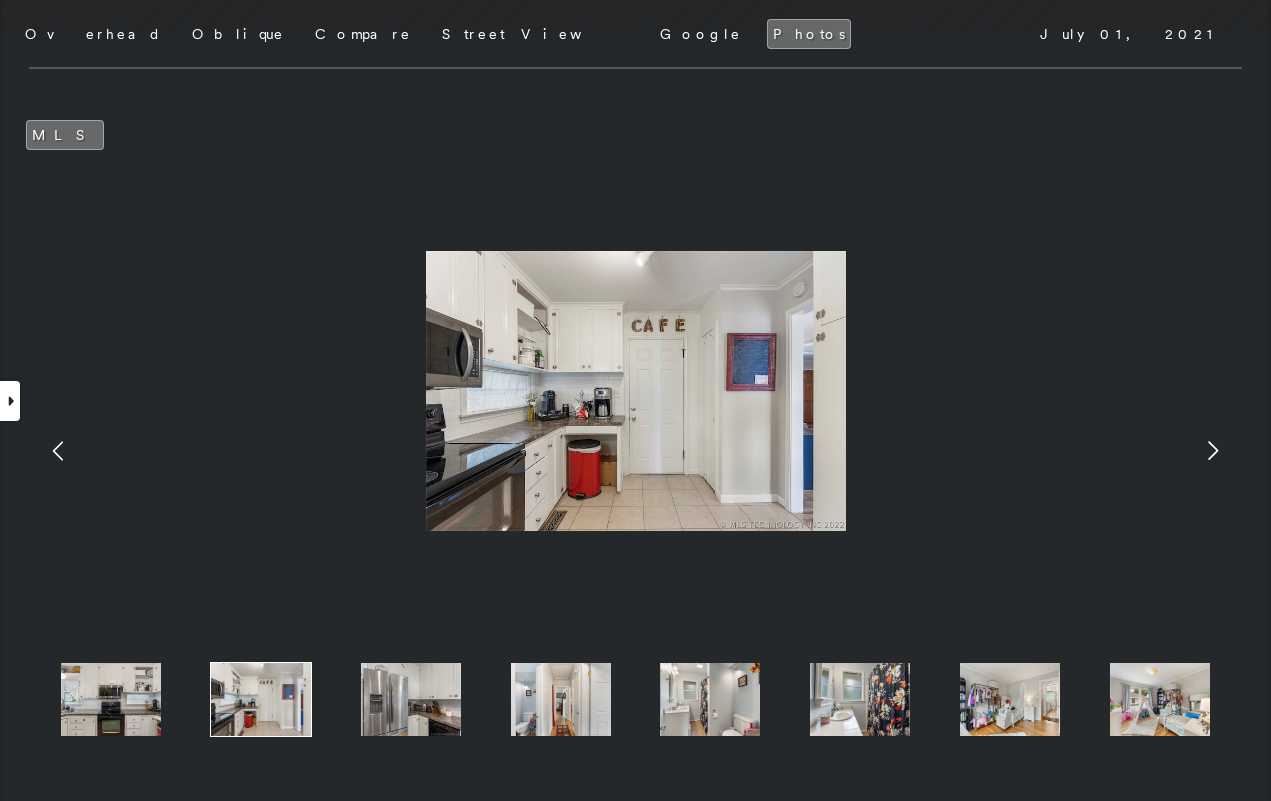 click 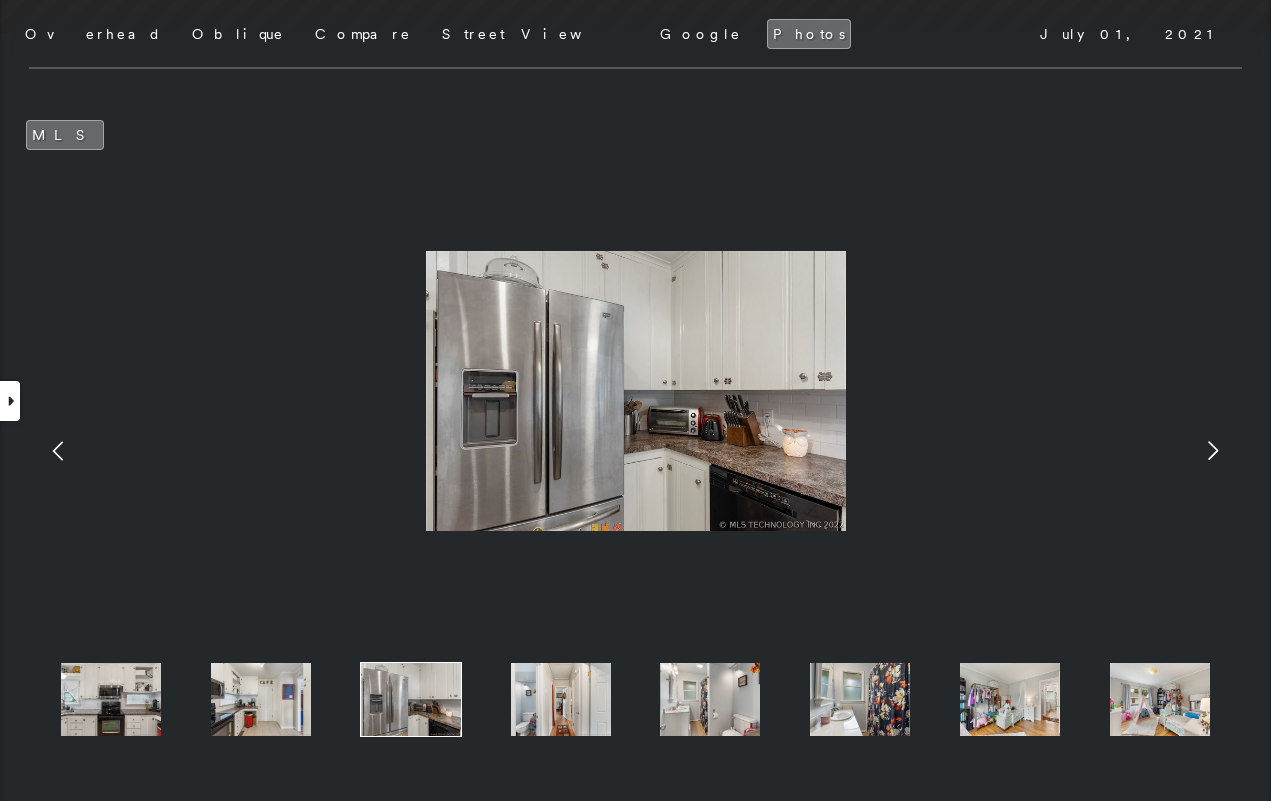 click 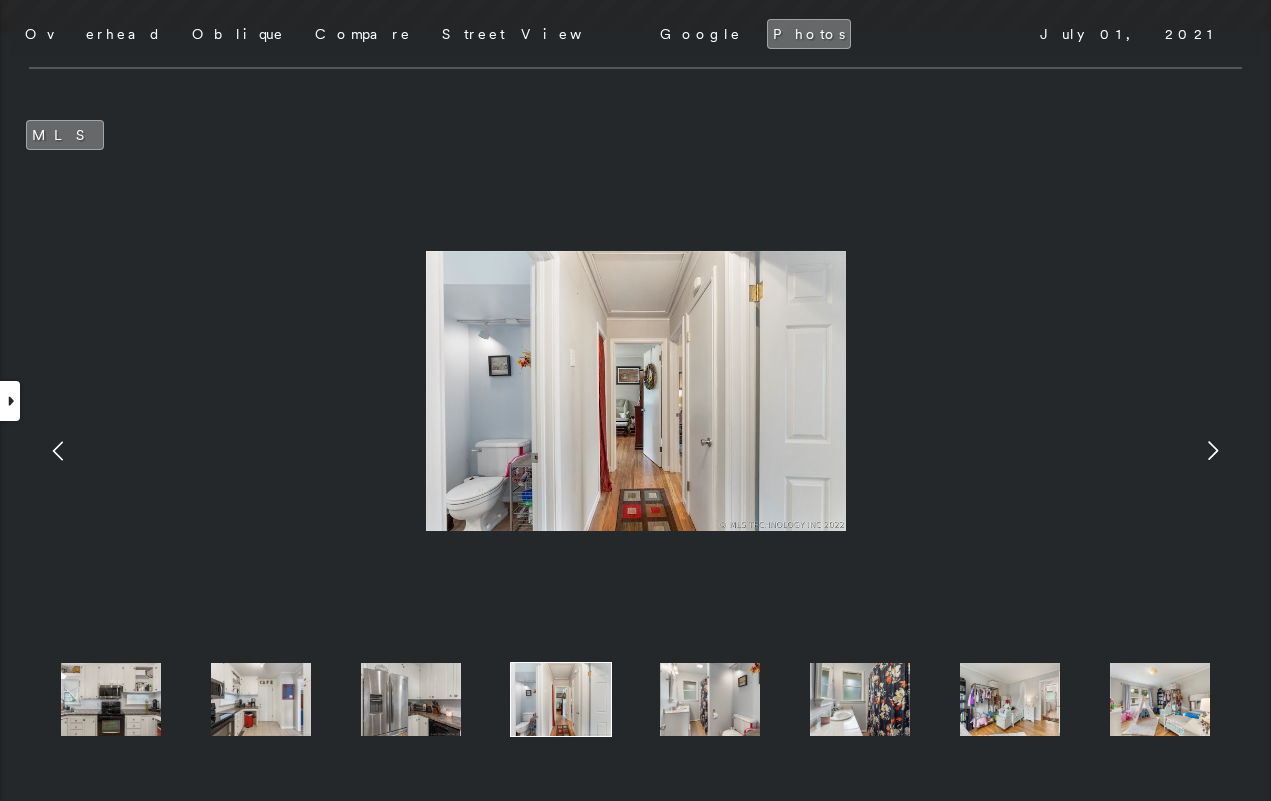 click 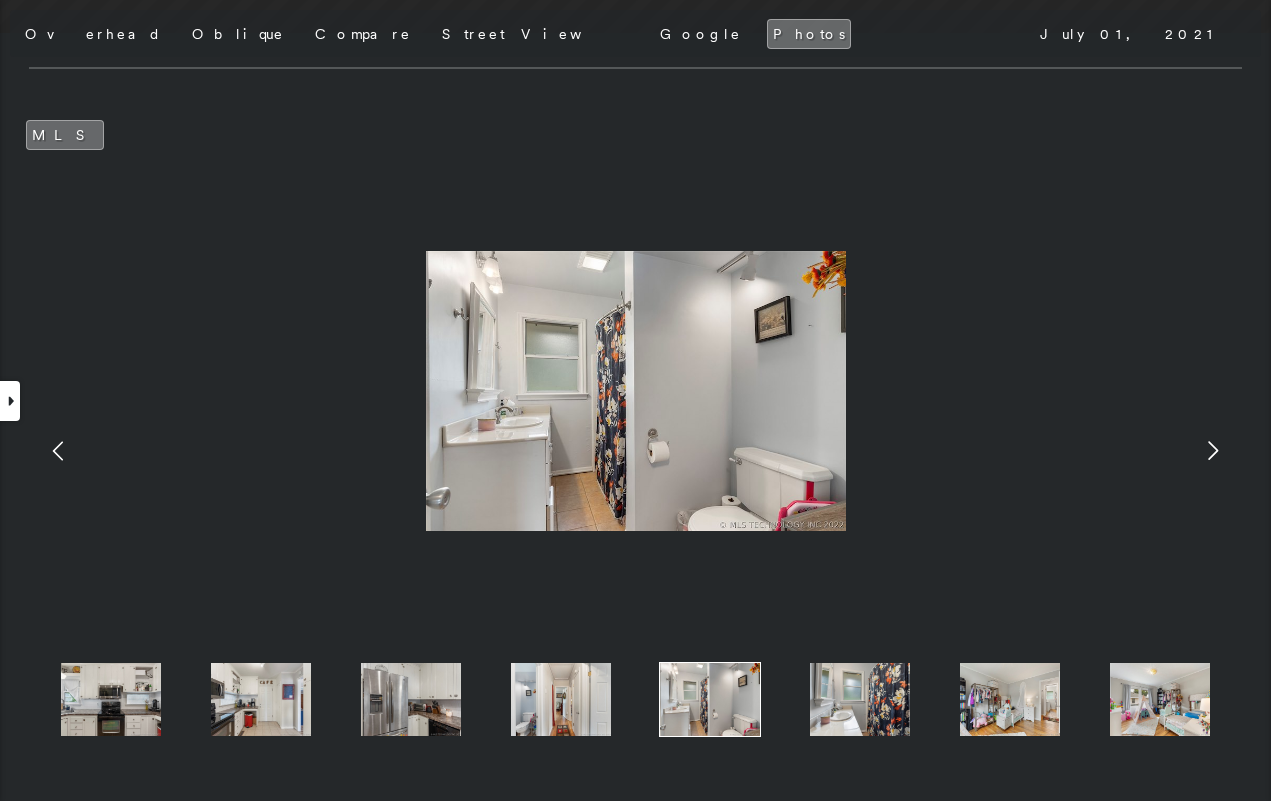 click 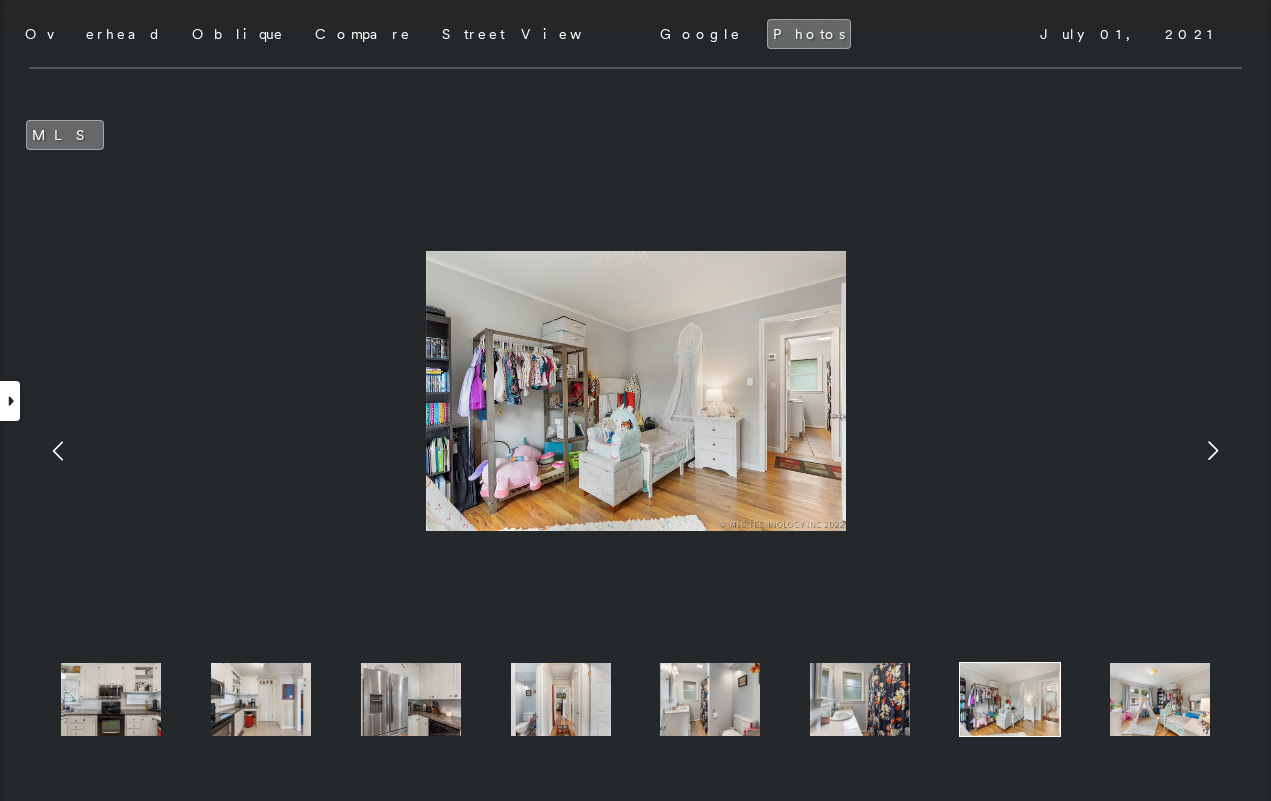 click 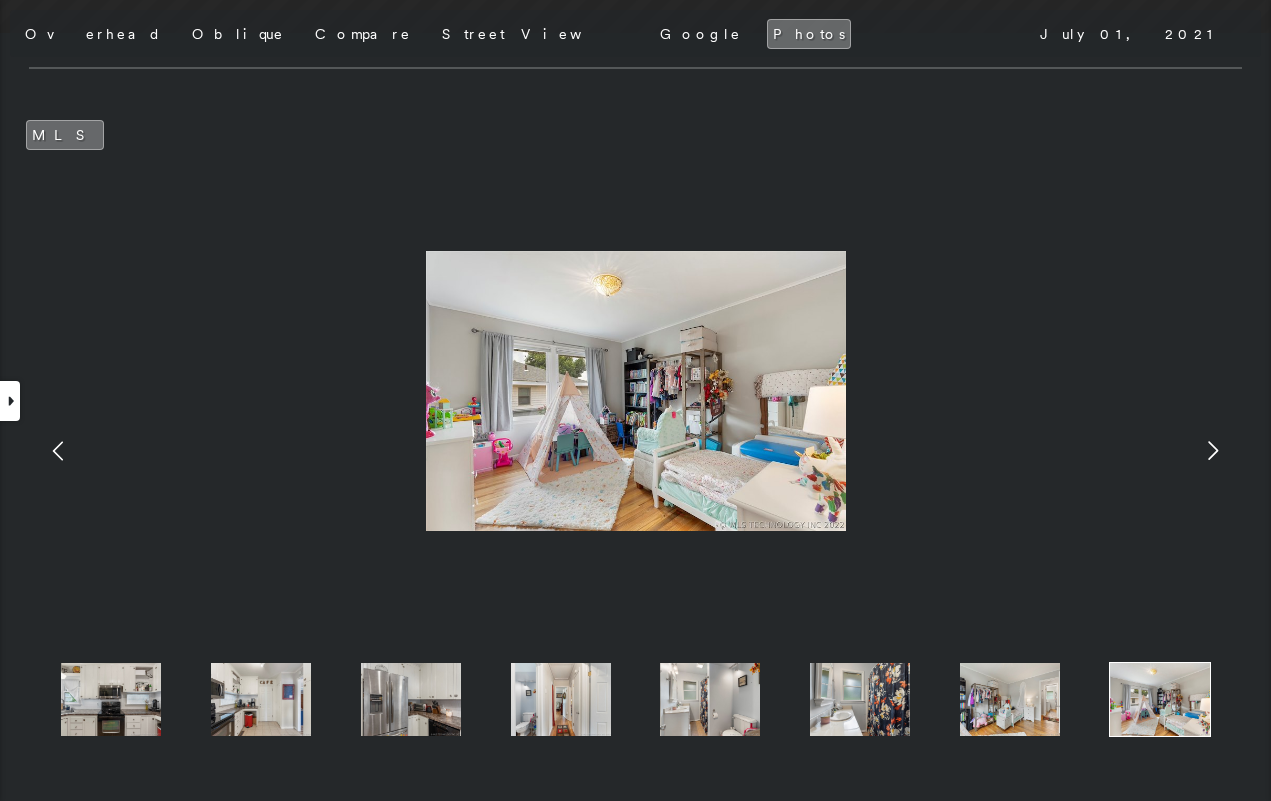click 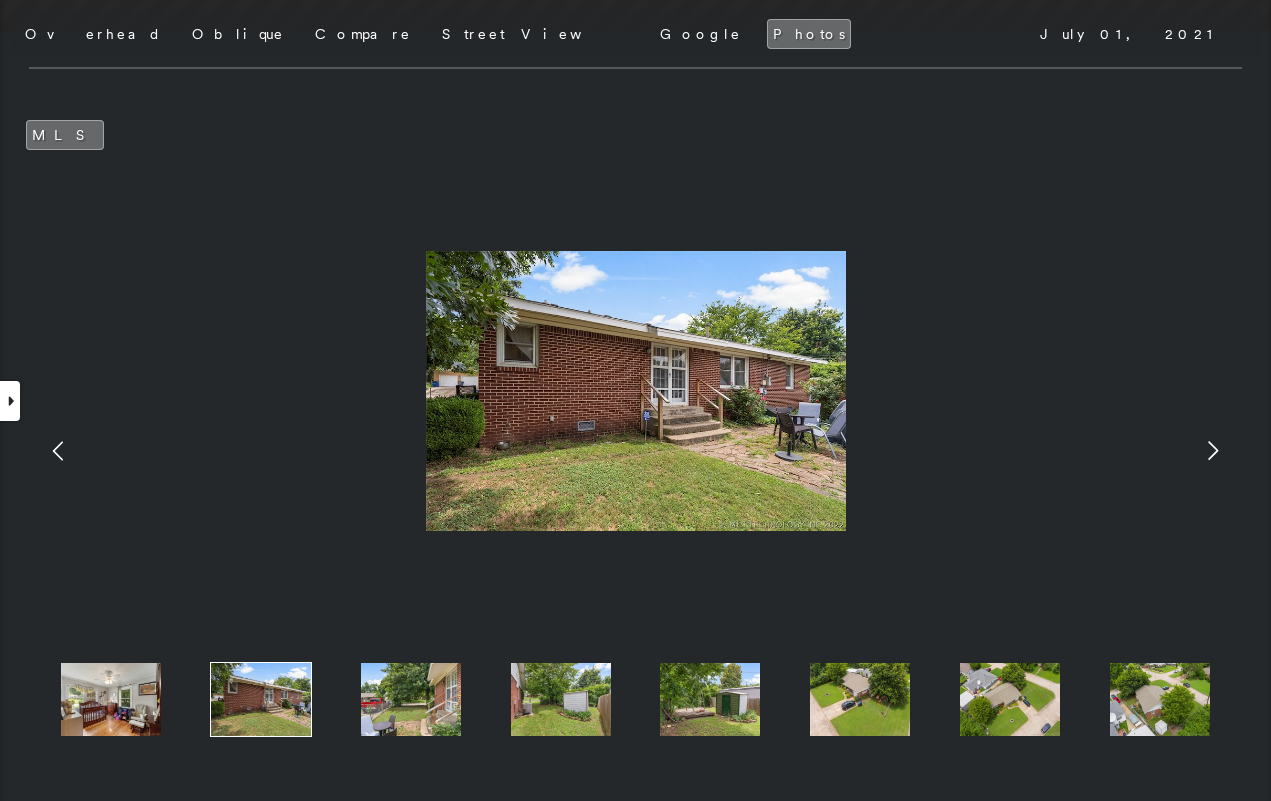click 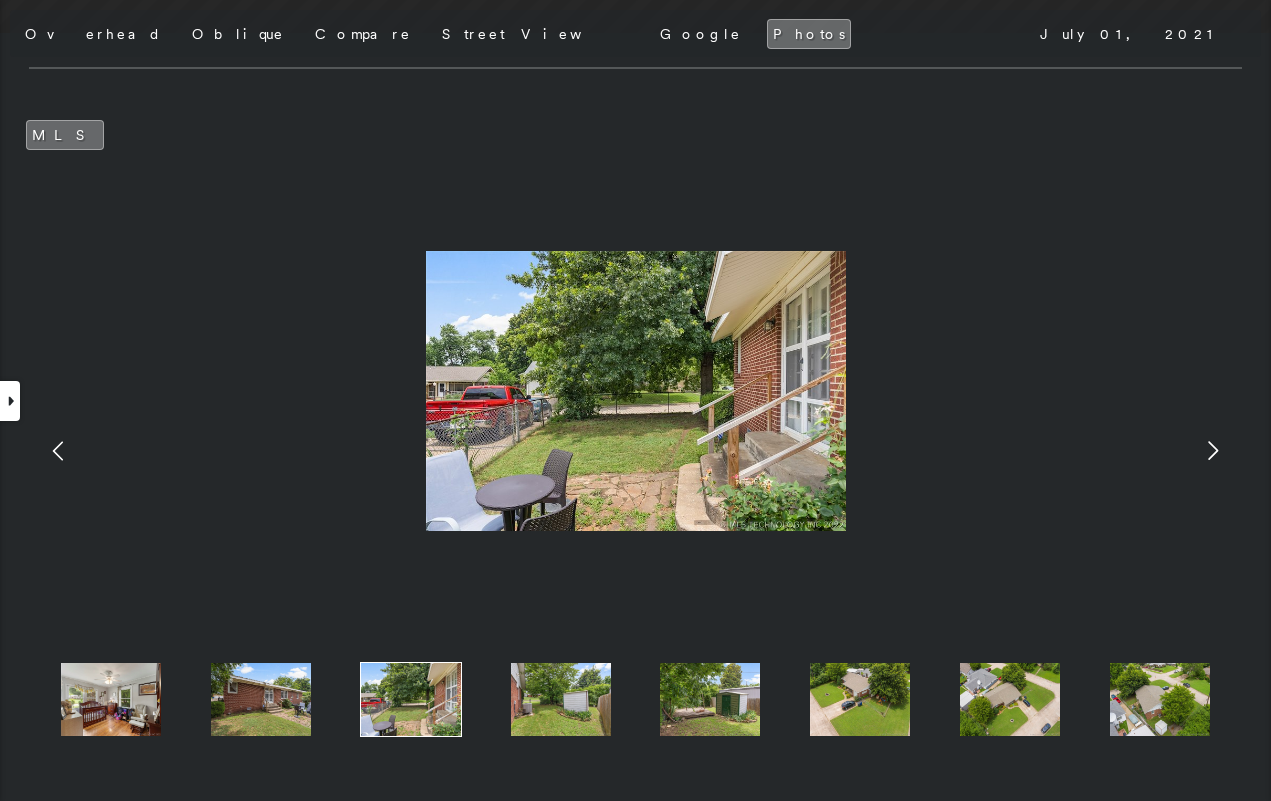 click 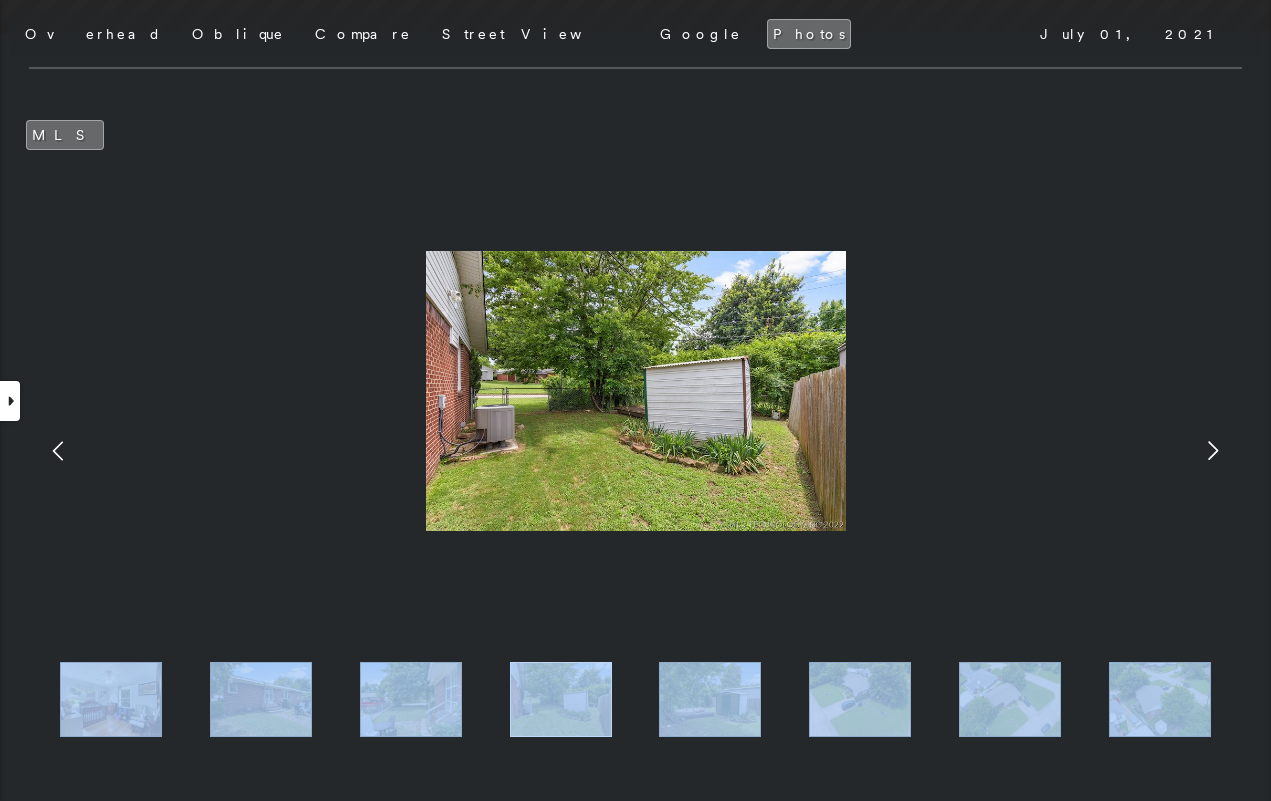click 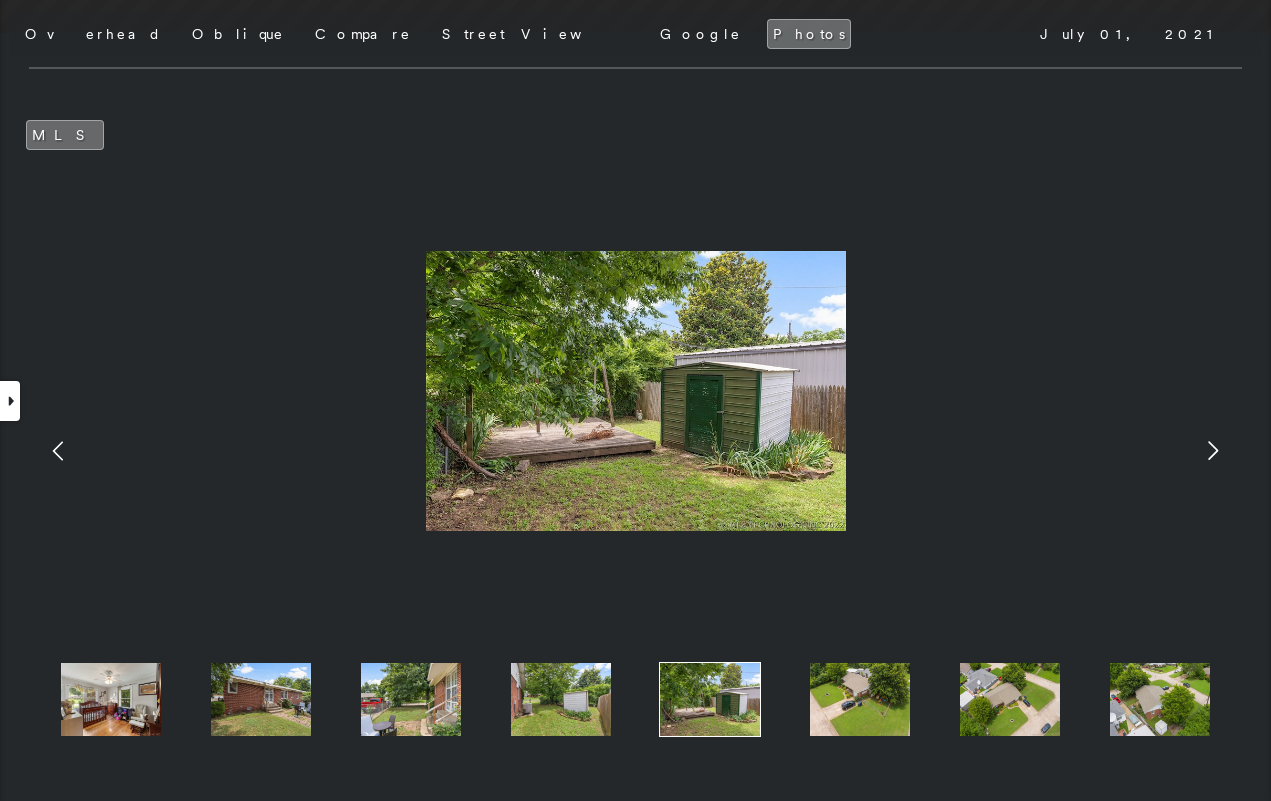 click 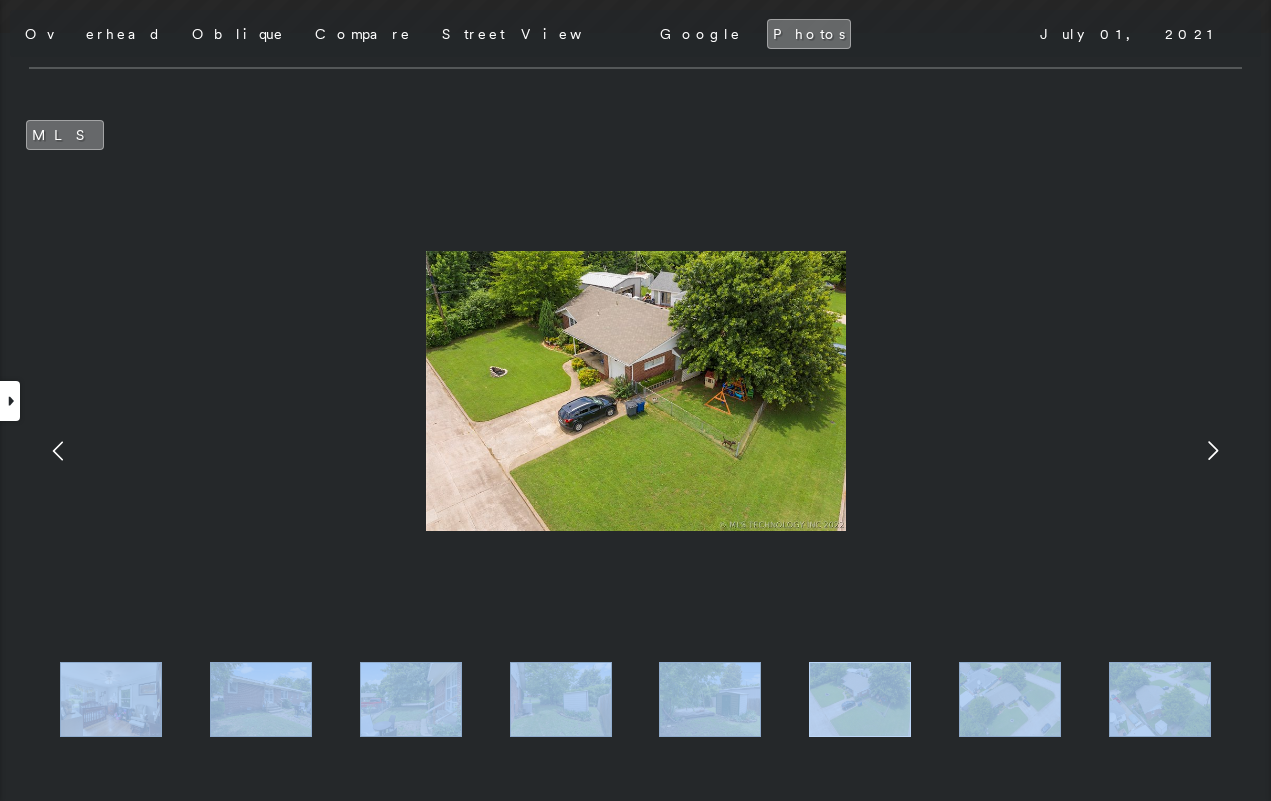 click 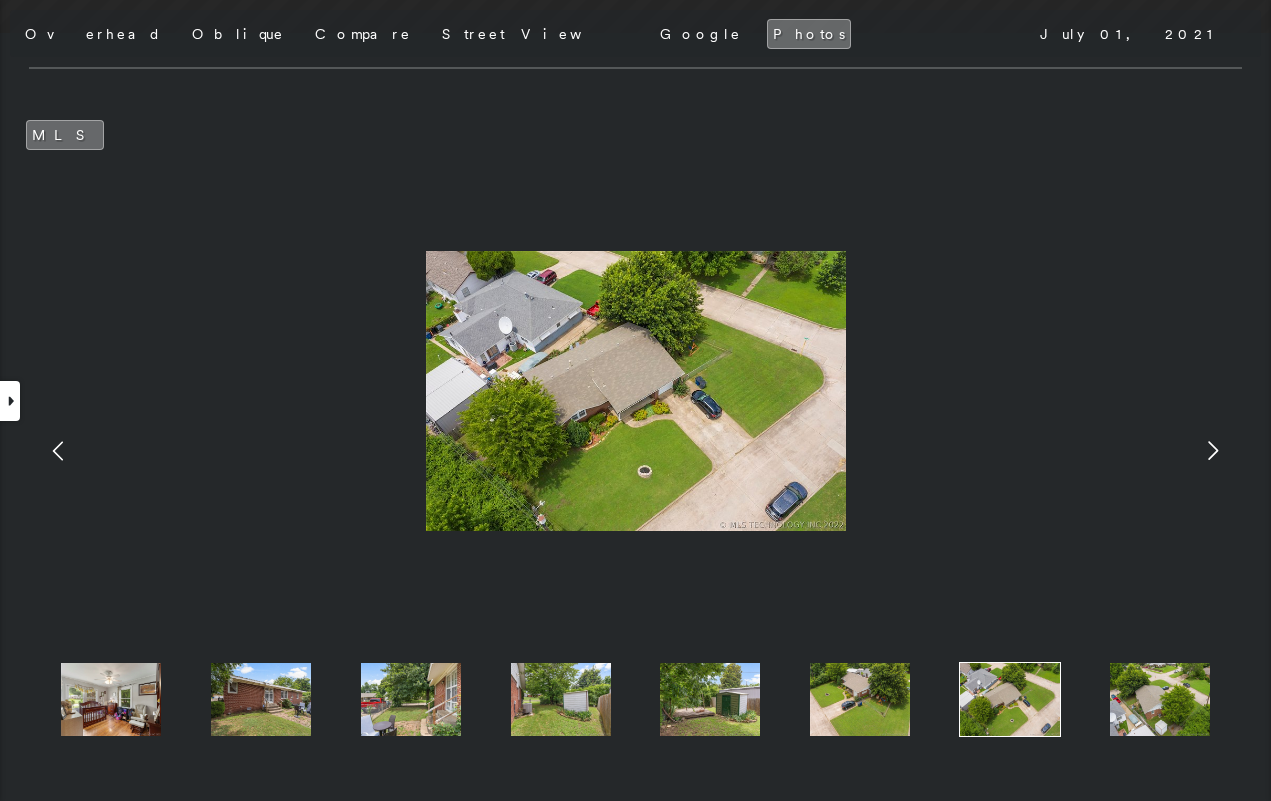 click 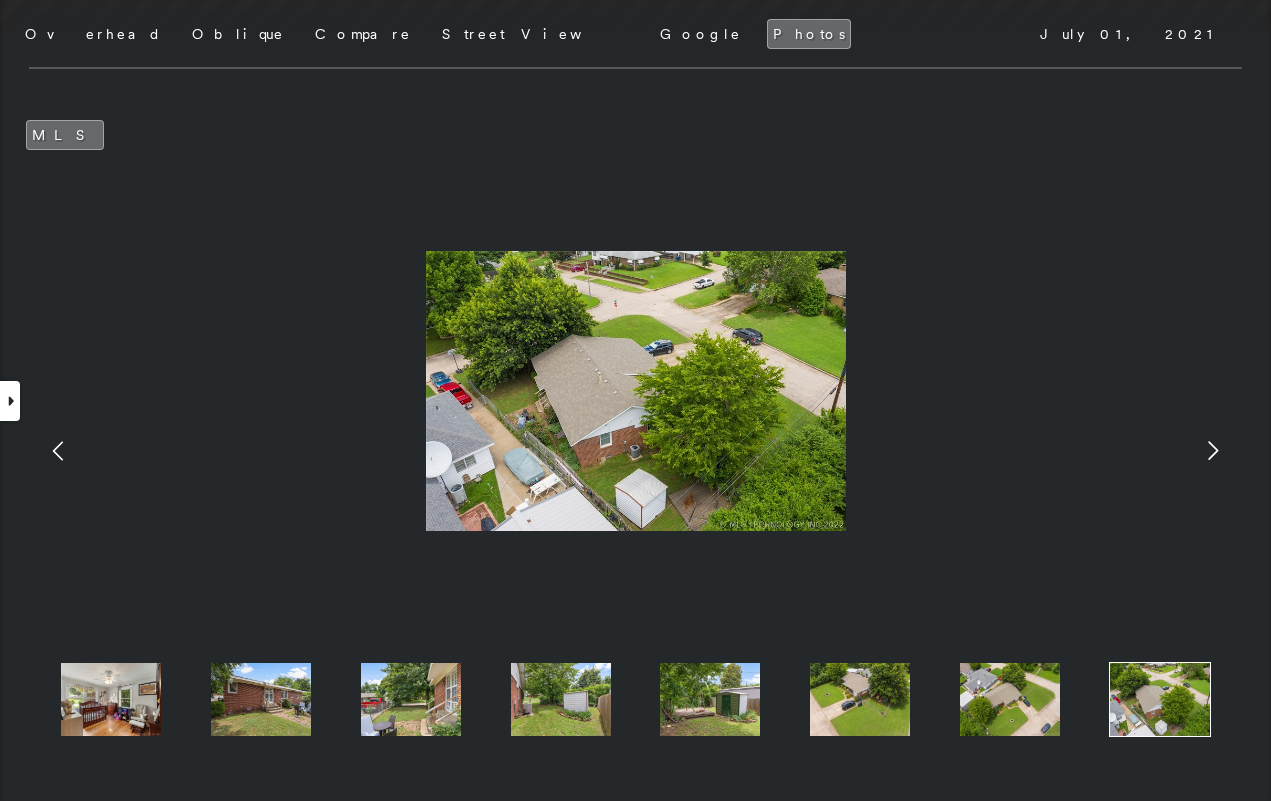 click 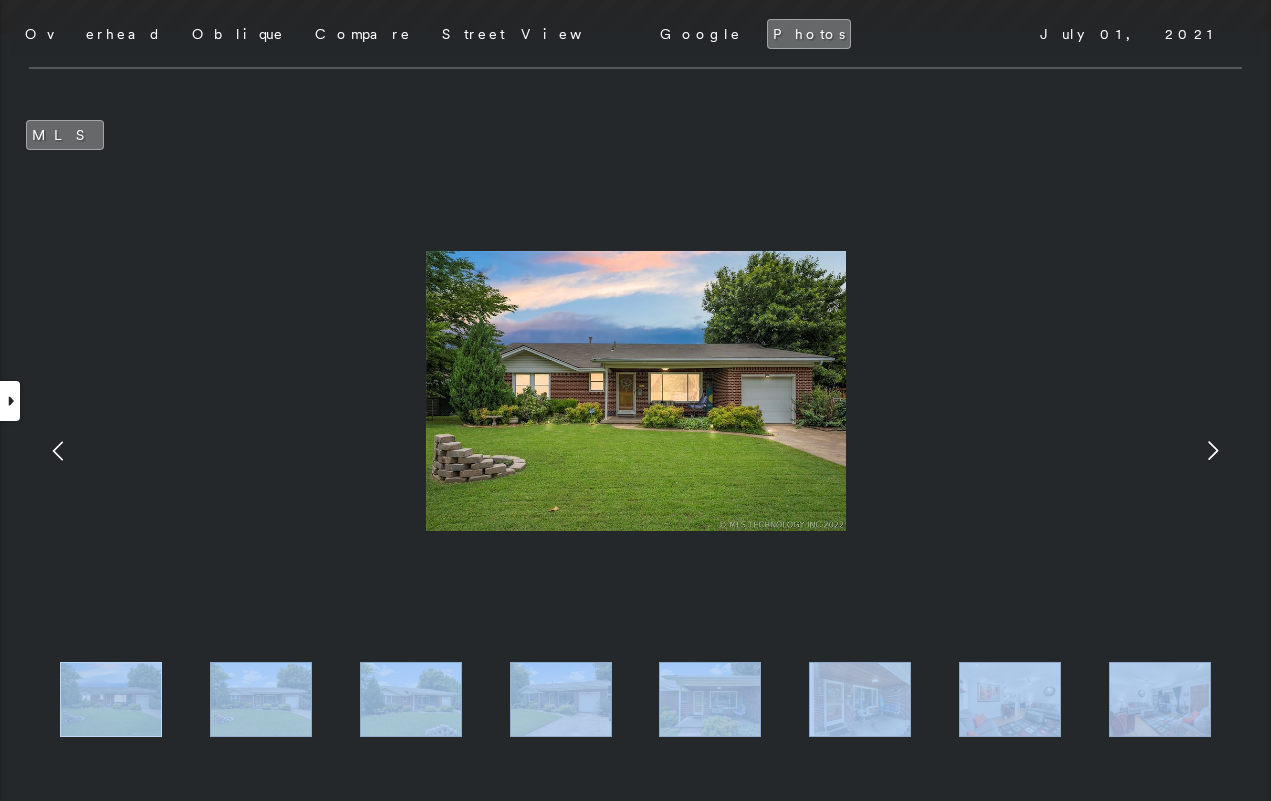 click 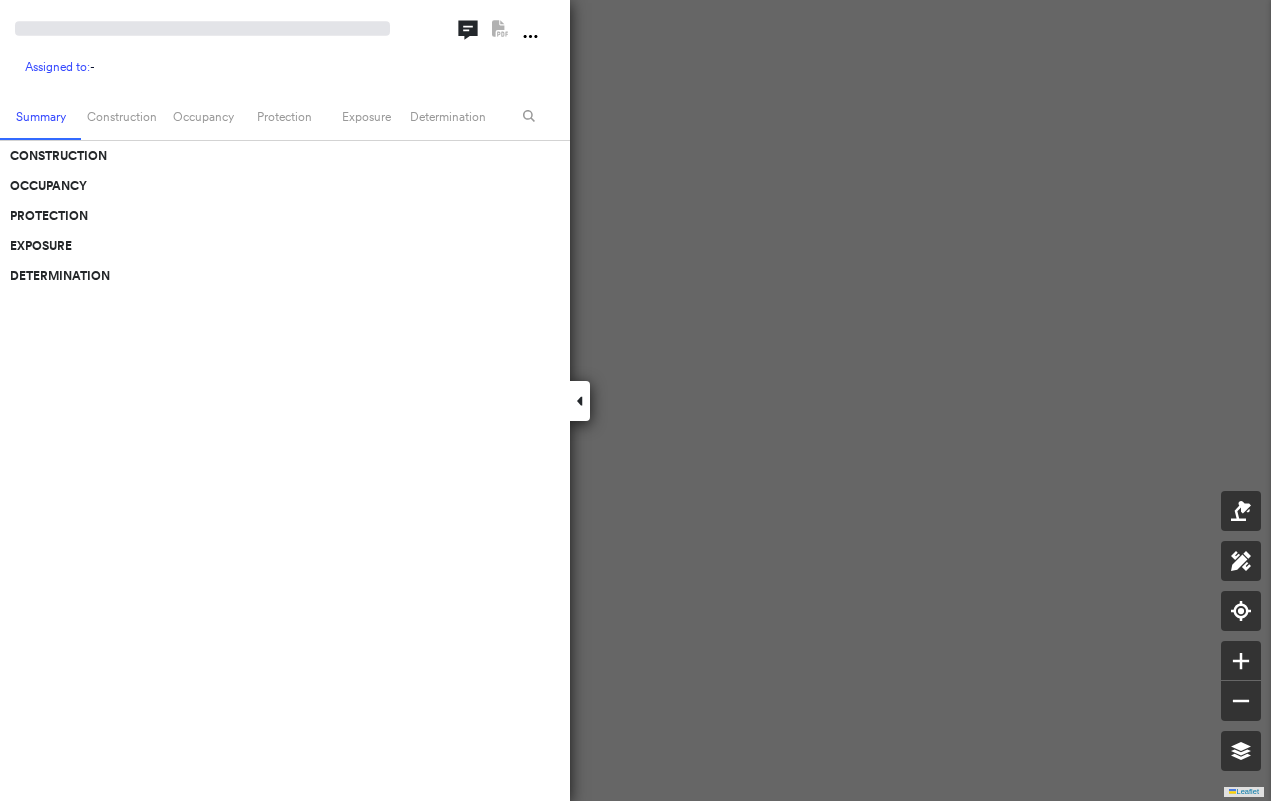 scroll, scrollTop: 0, scrollLeft: 0, axis: both 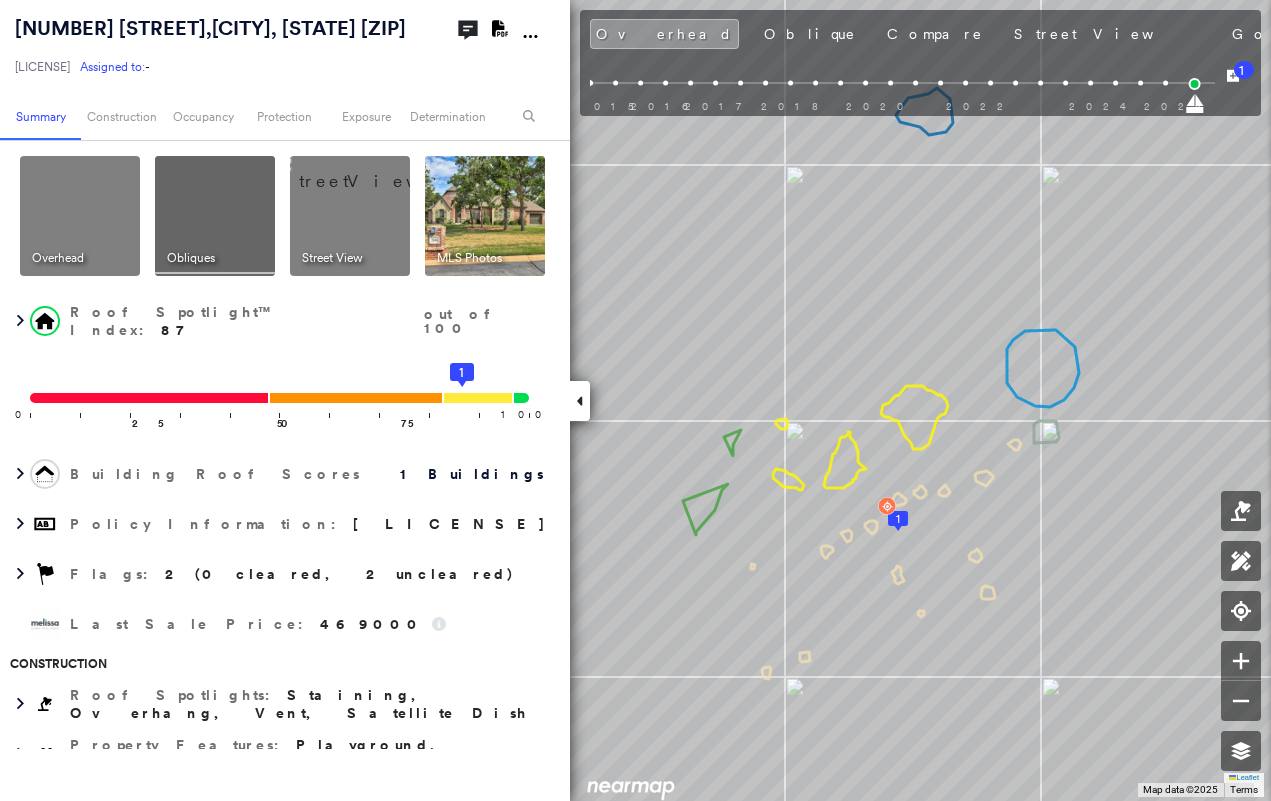 click 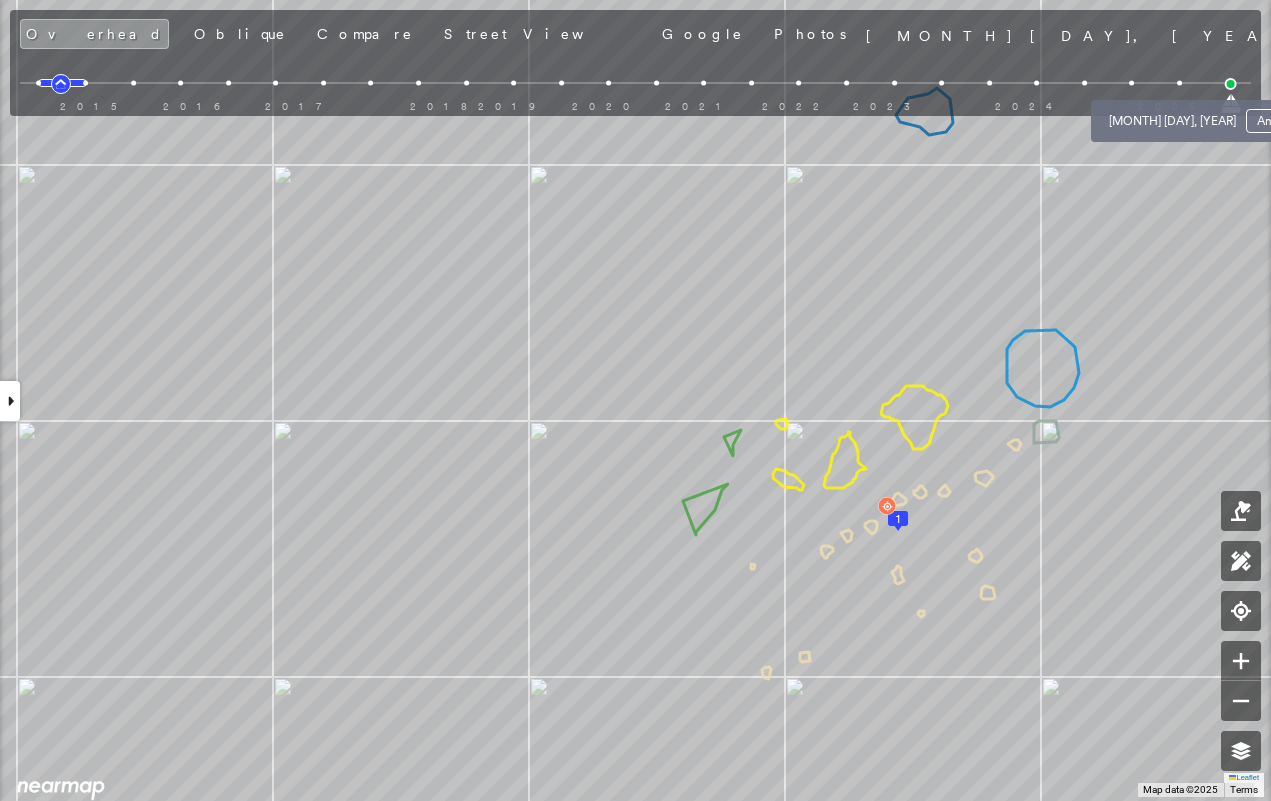 click at bounding box center (1179, 83) 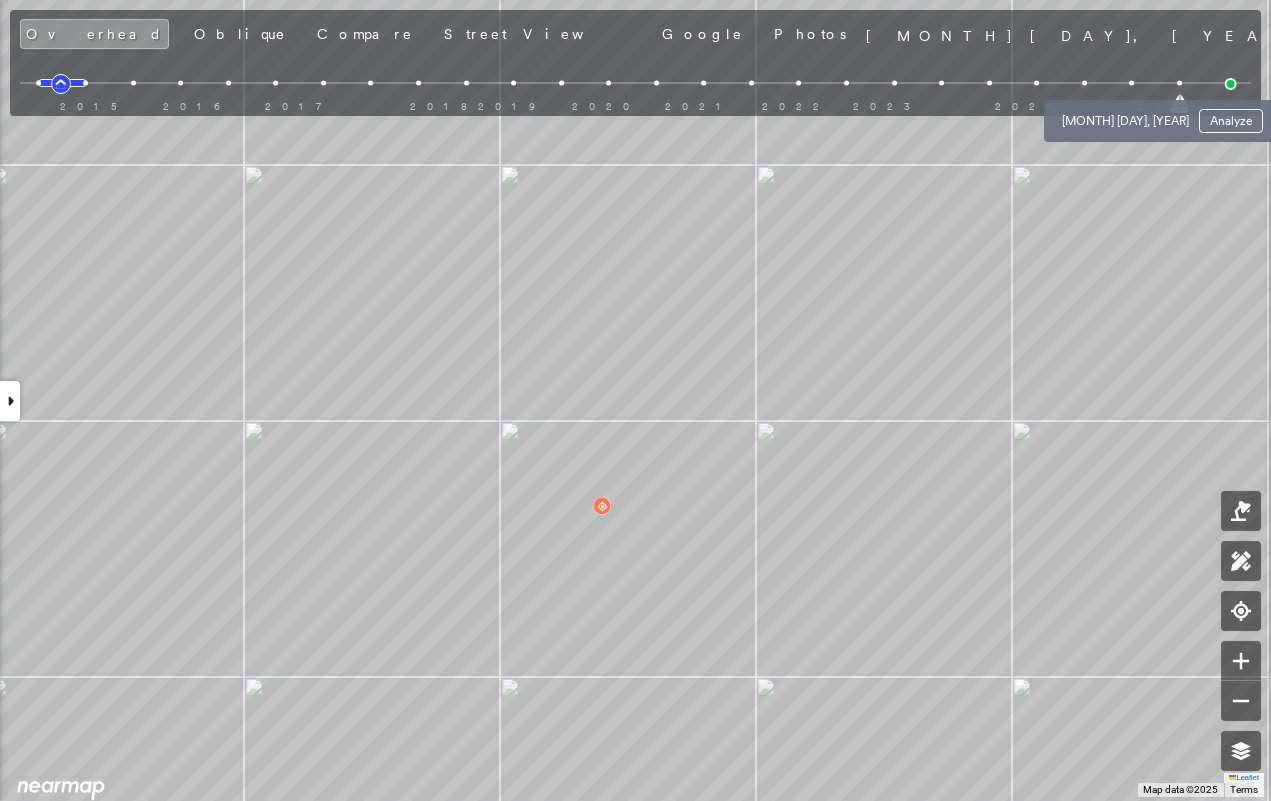 click at bounding box center [1131, 83] 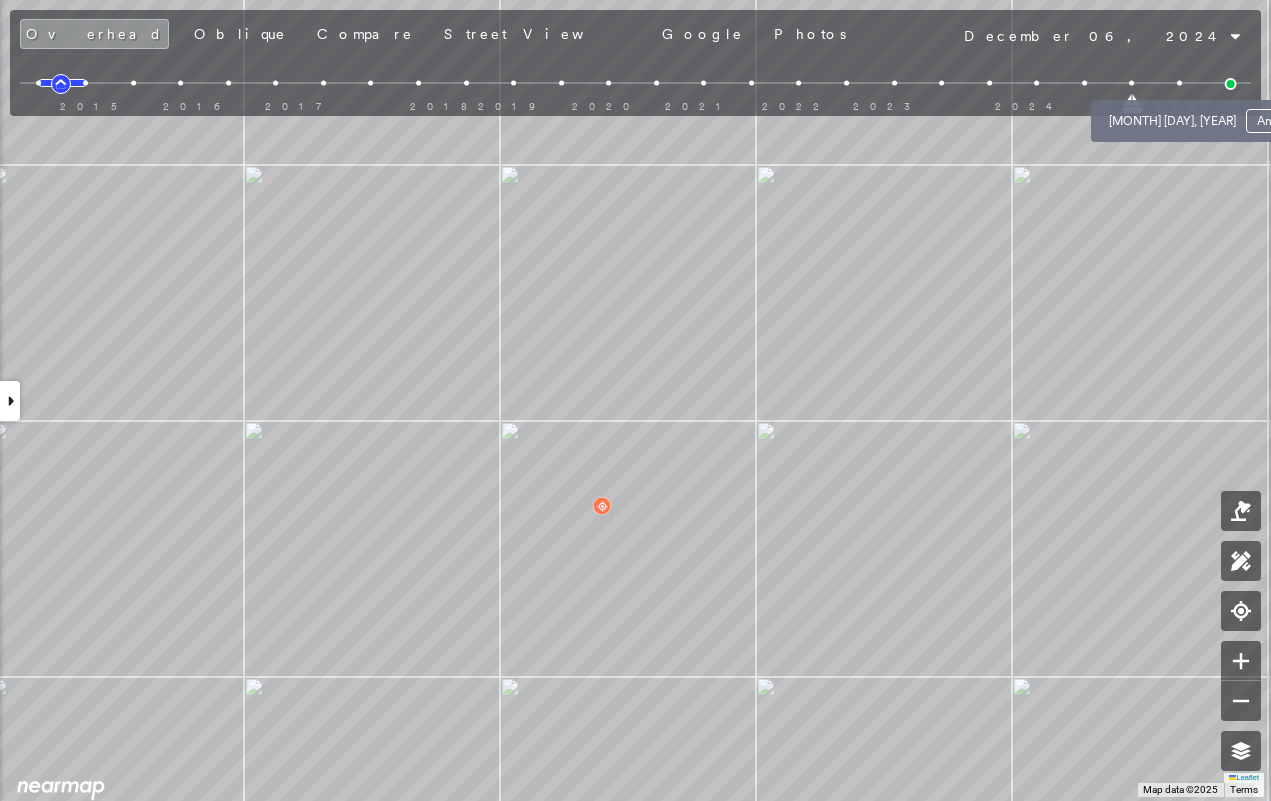 click at bounding box center (1179, 83) 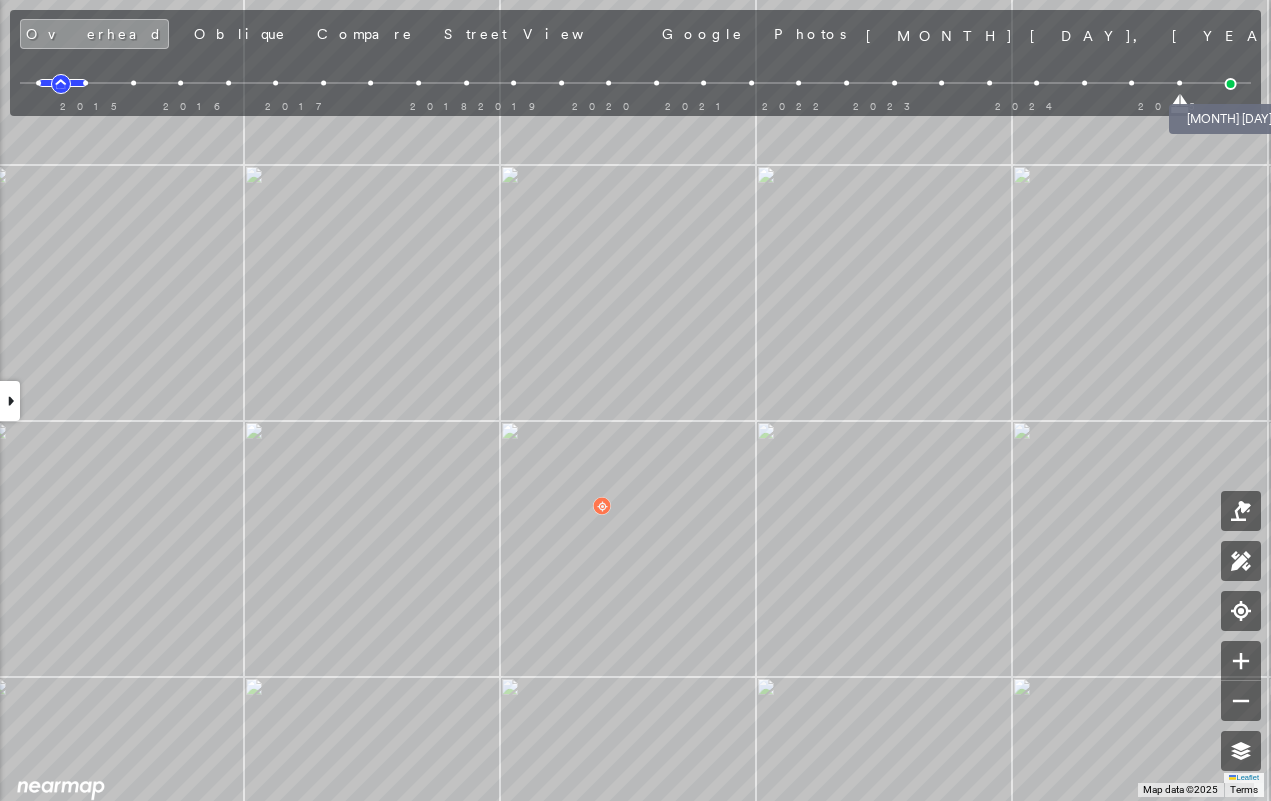 click at bounding box center (1231, 84) 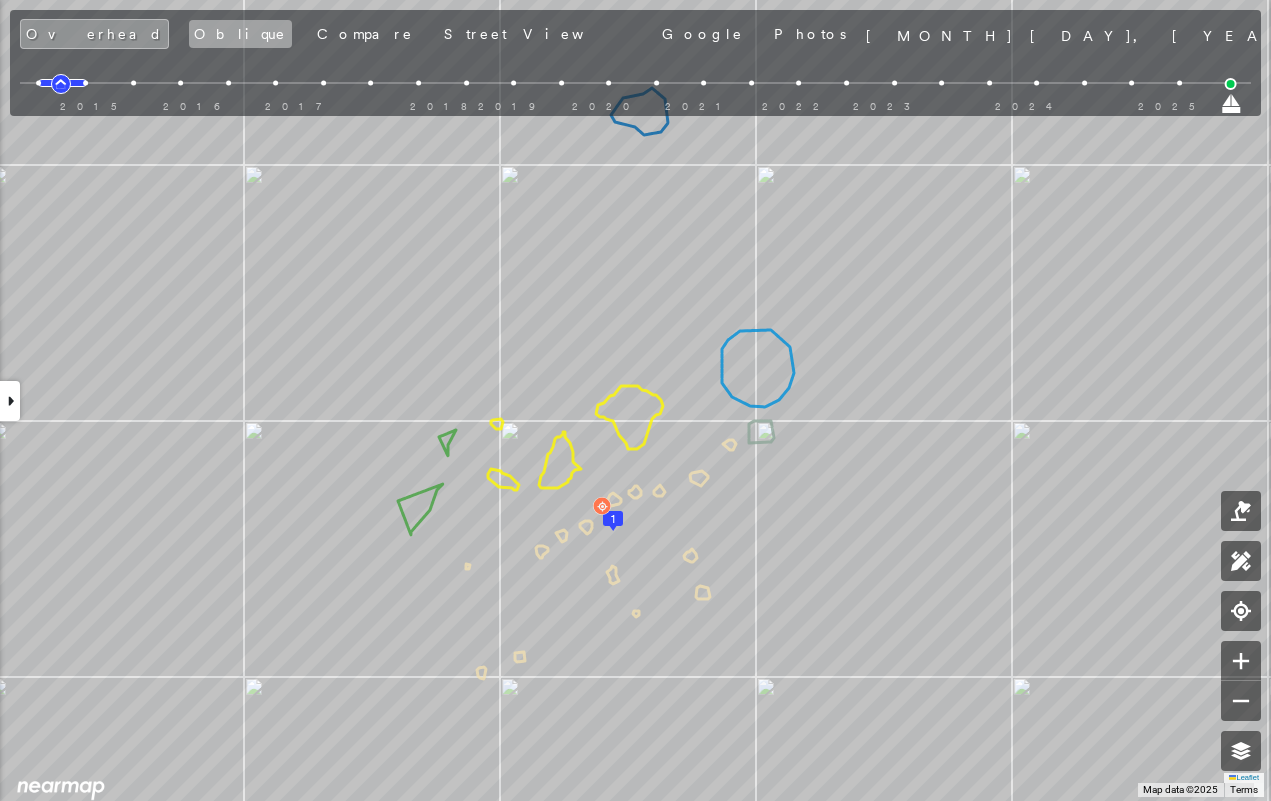 click on "Oblique" at bounding box center [240, 34] 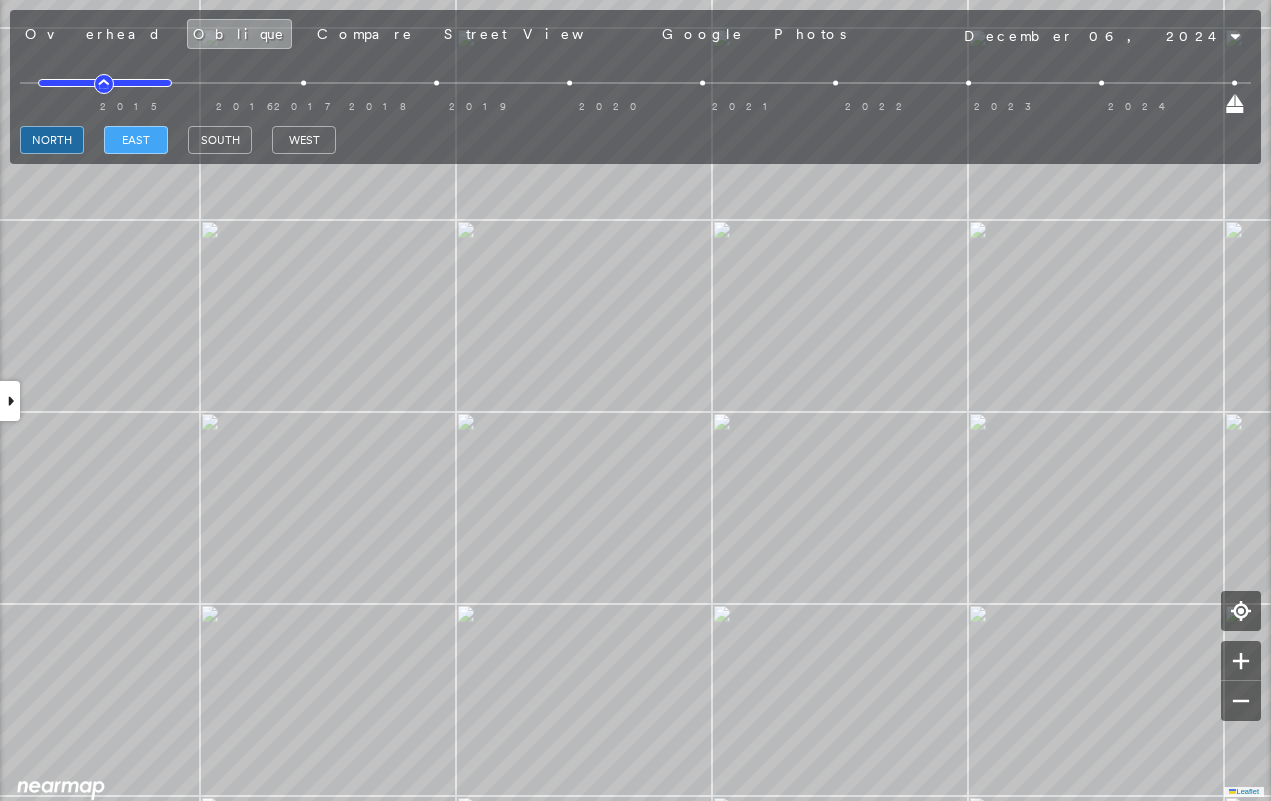 click on "east" at bounding box center (136, 140) 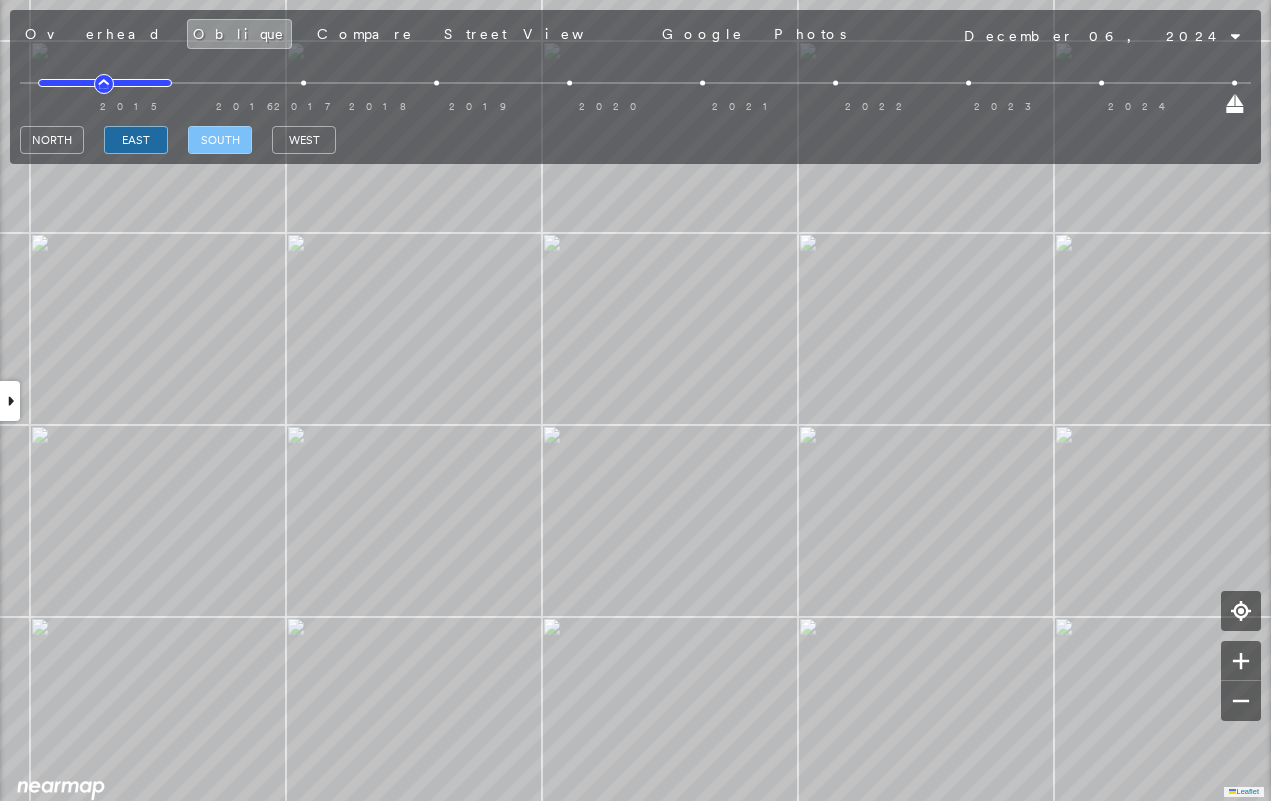 click on "south" at bounding box center (220, 140) 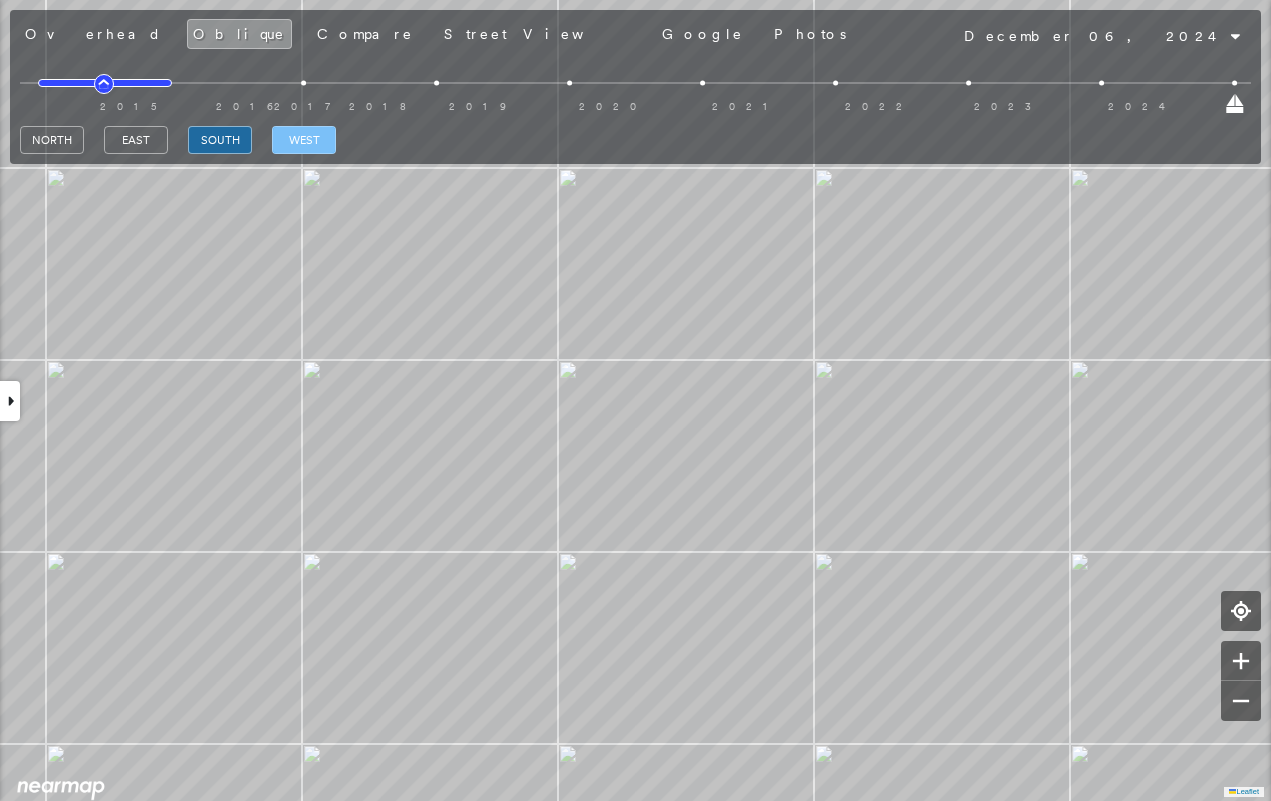 click on "west" at bounding box center (304, 140) 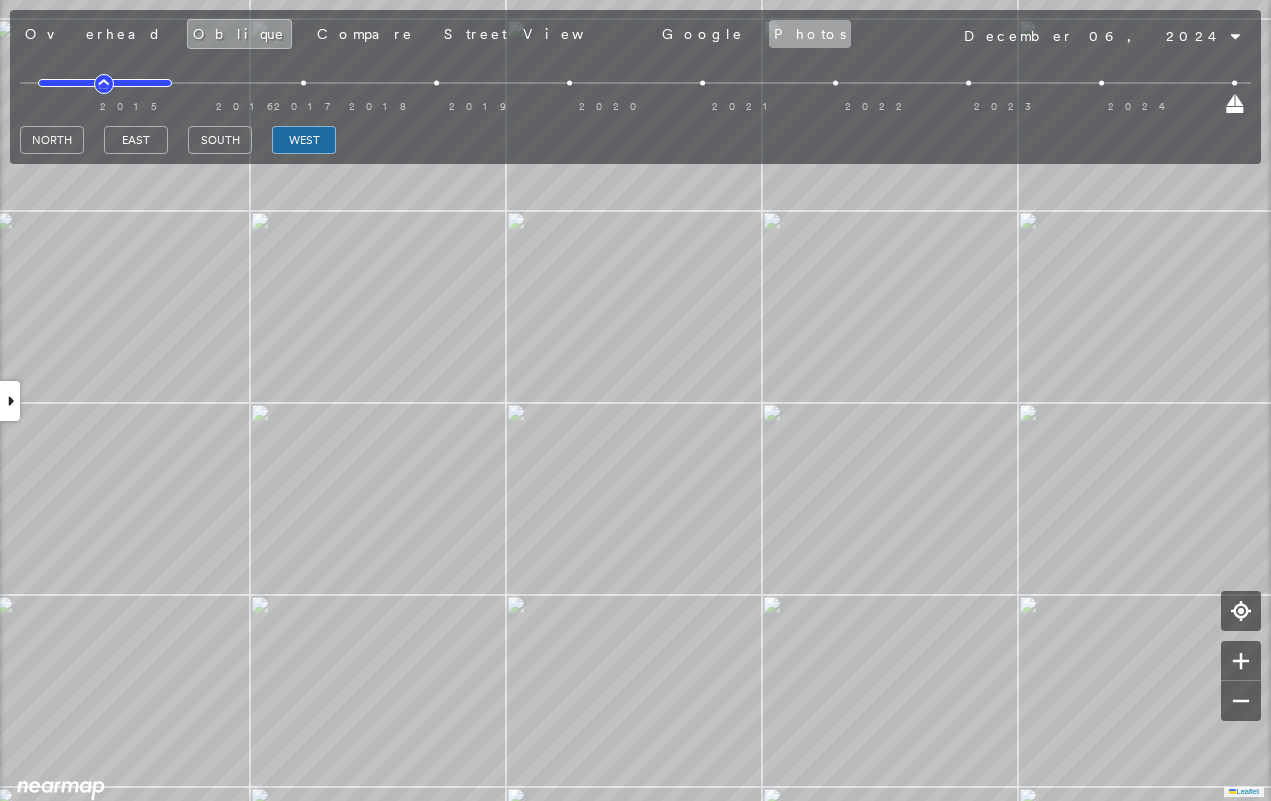click on "Photos" at bounding box center (810, 34) 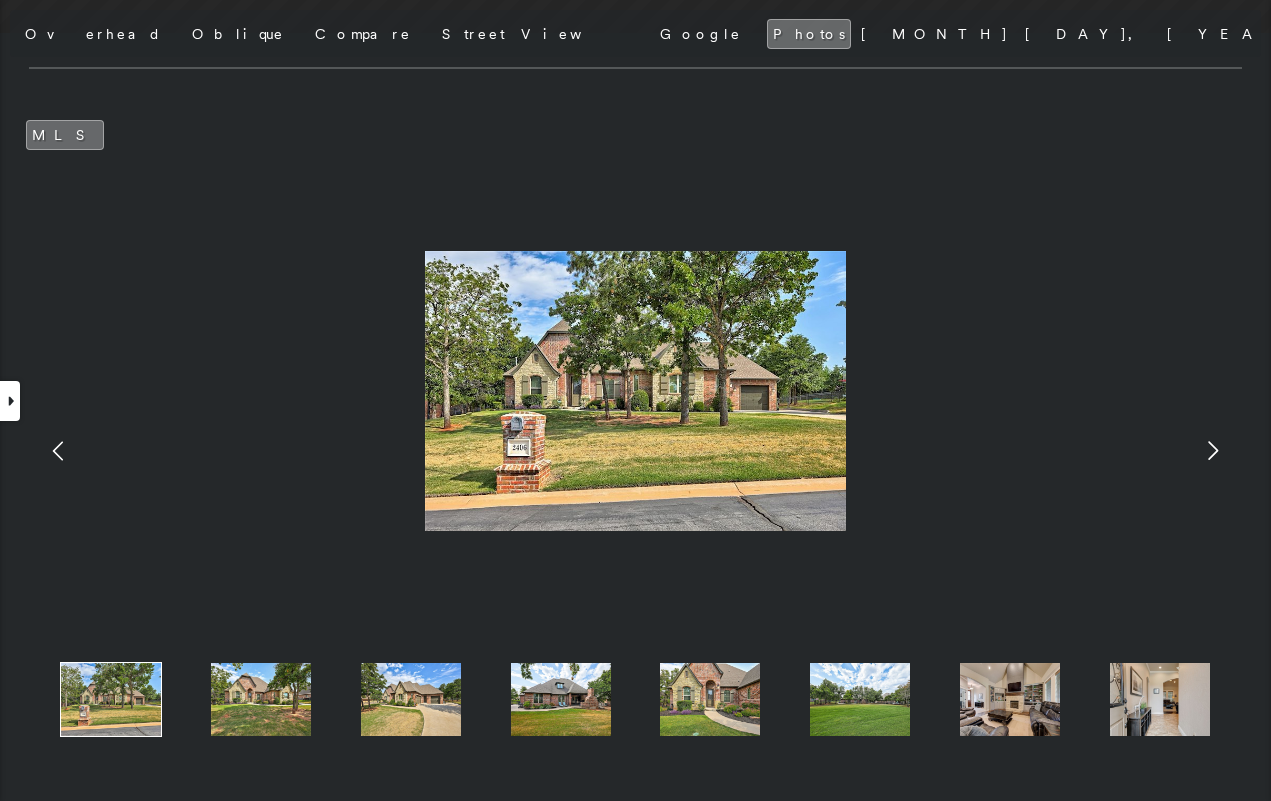 click 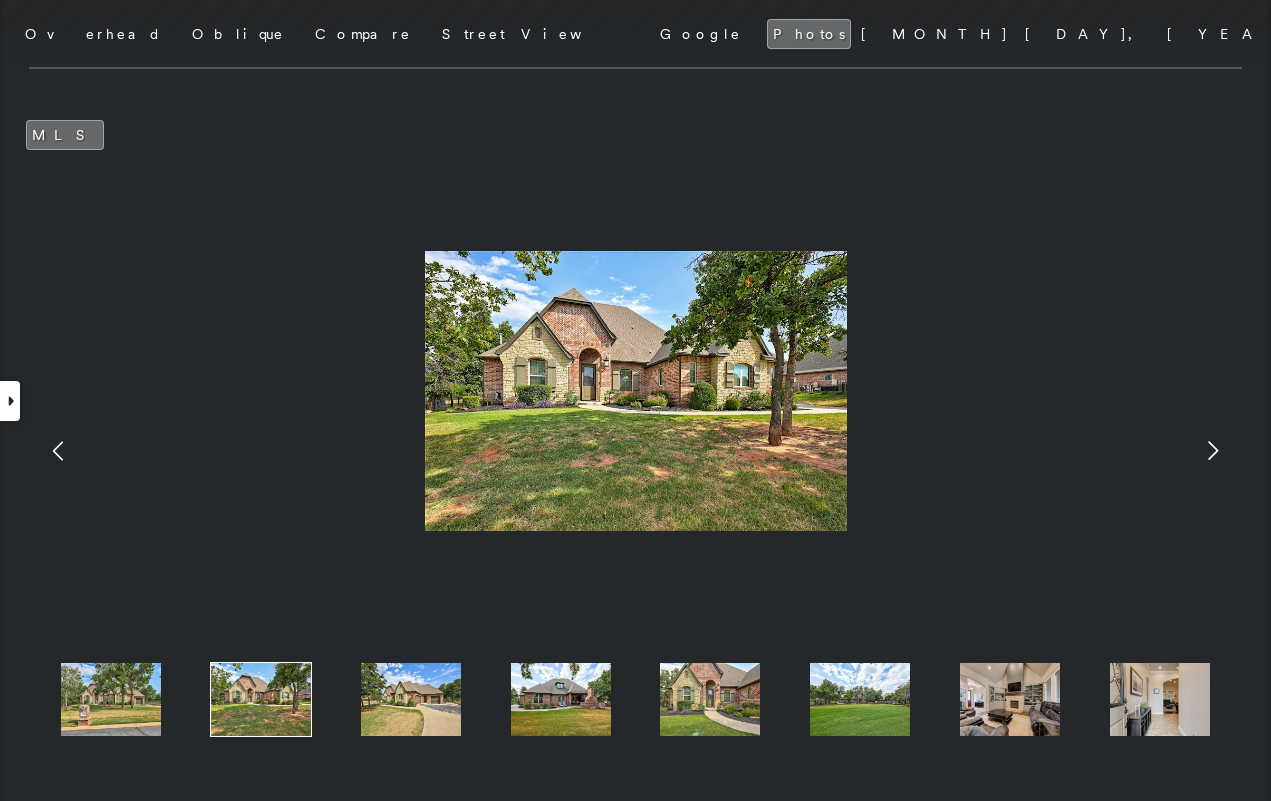 click 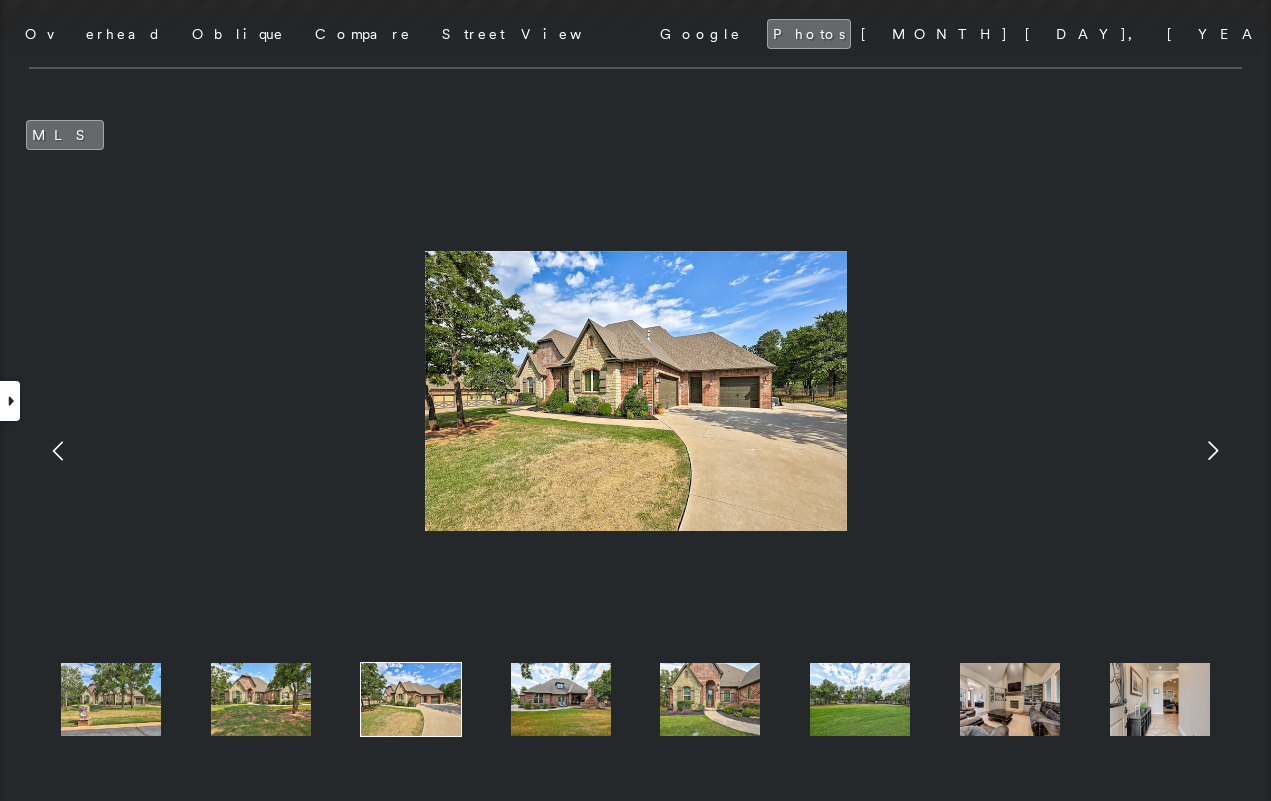click 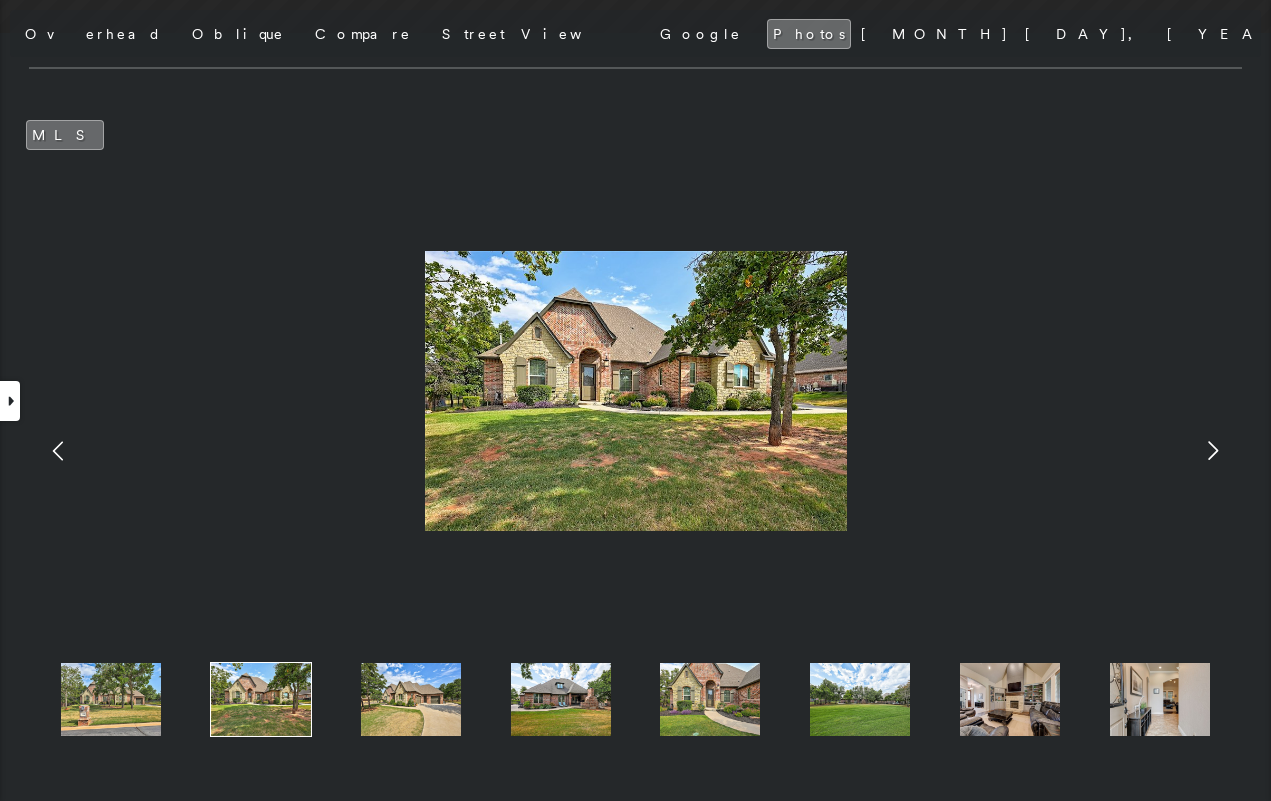 click 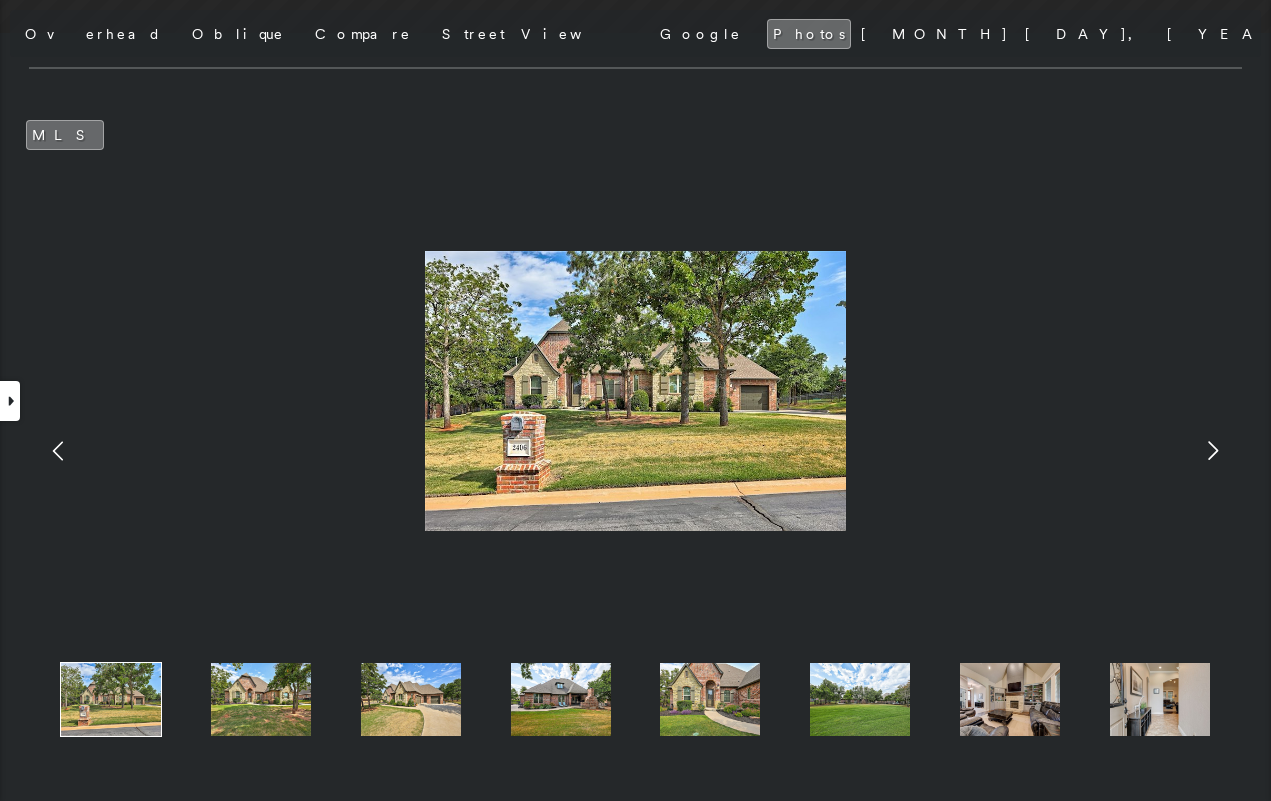 click 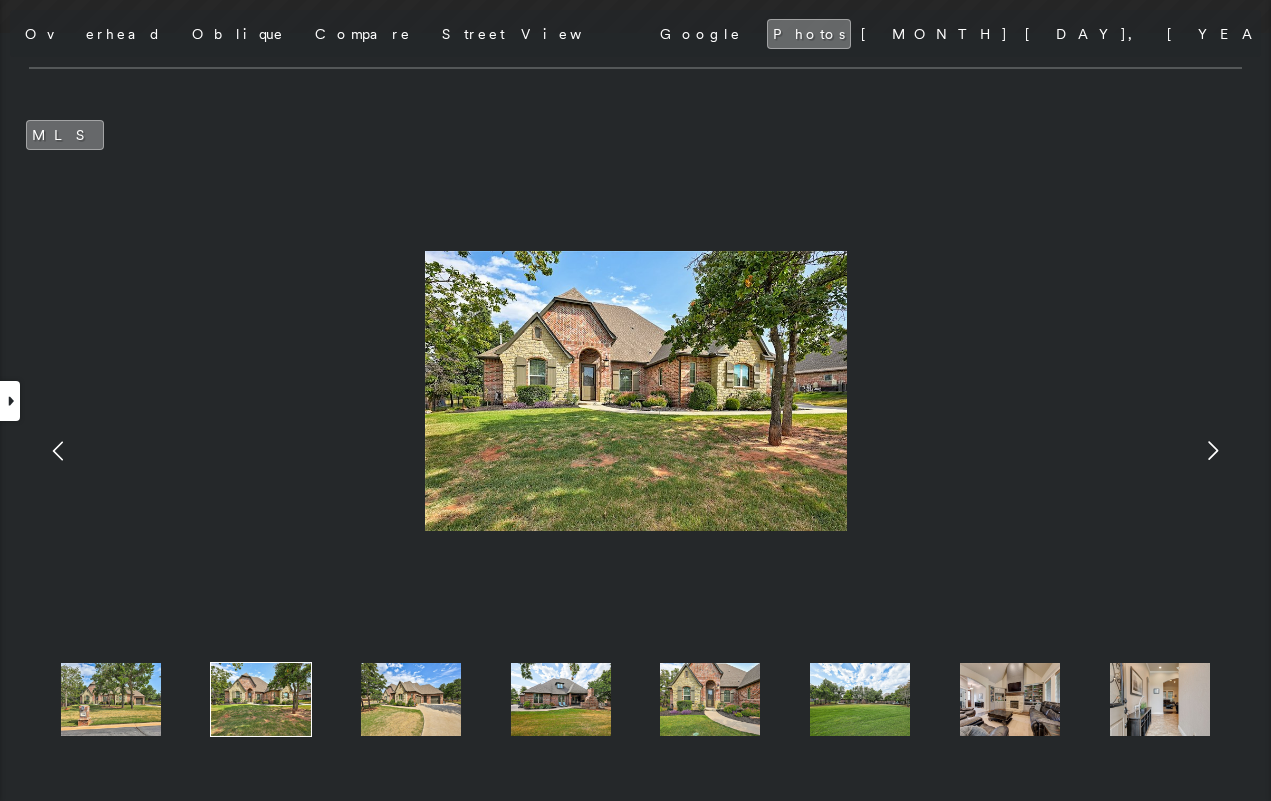 click 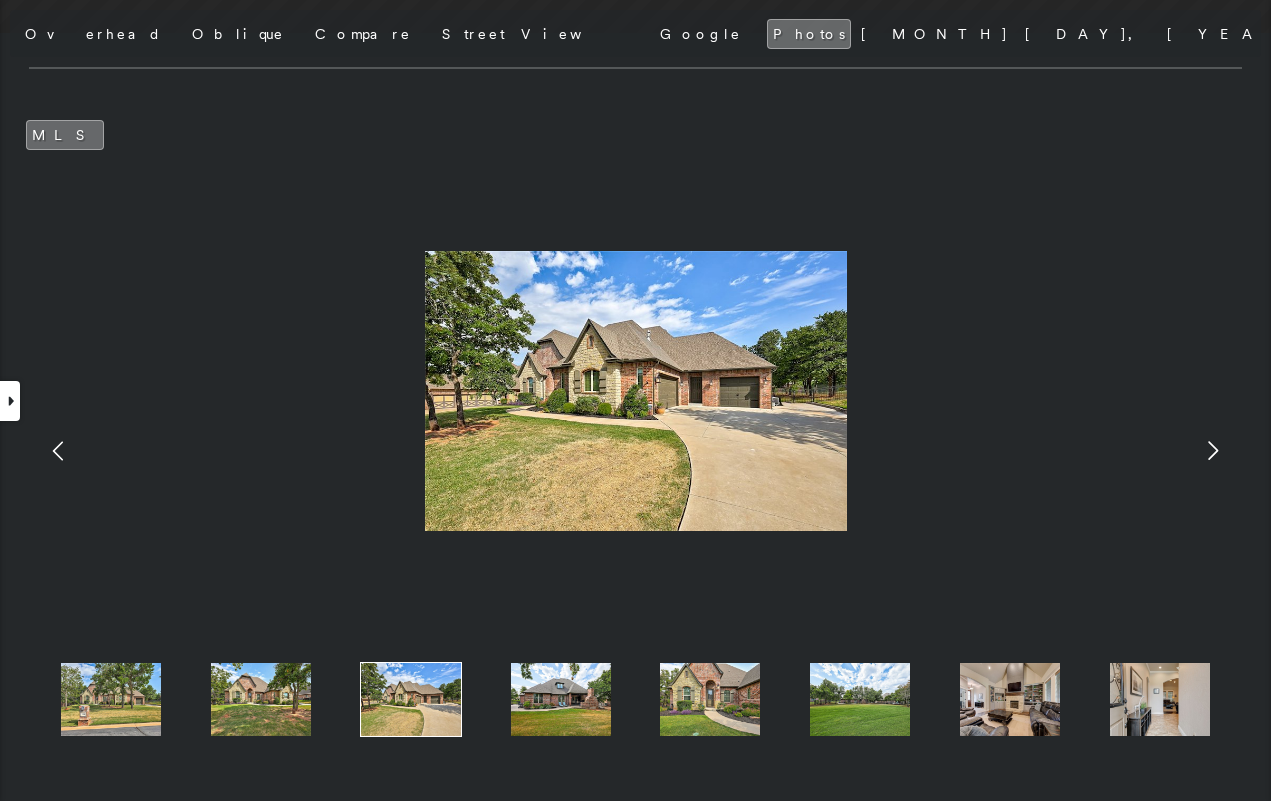 click 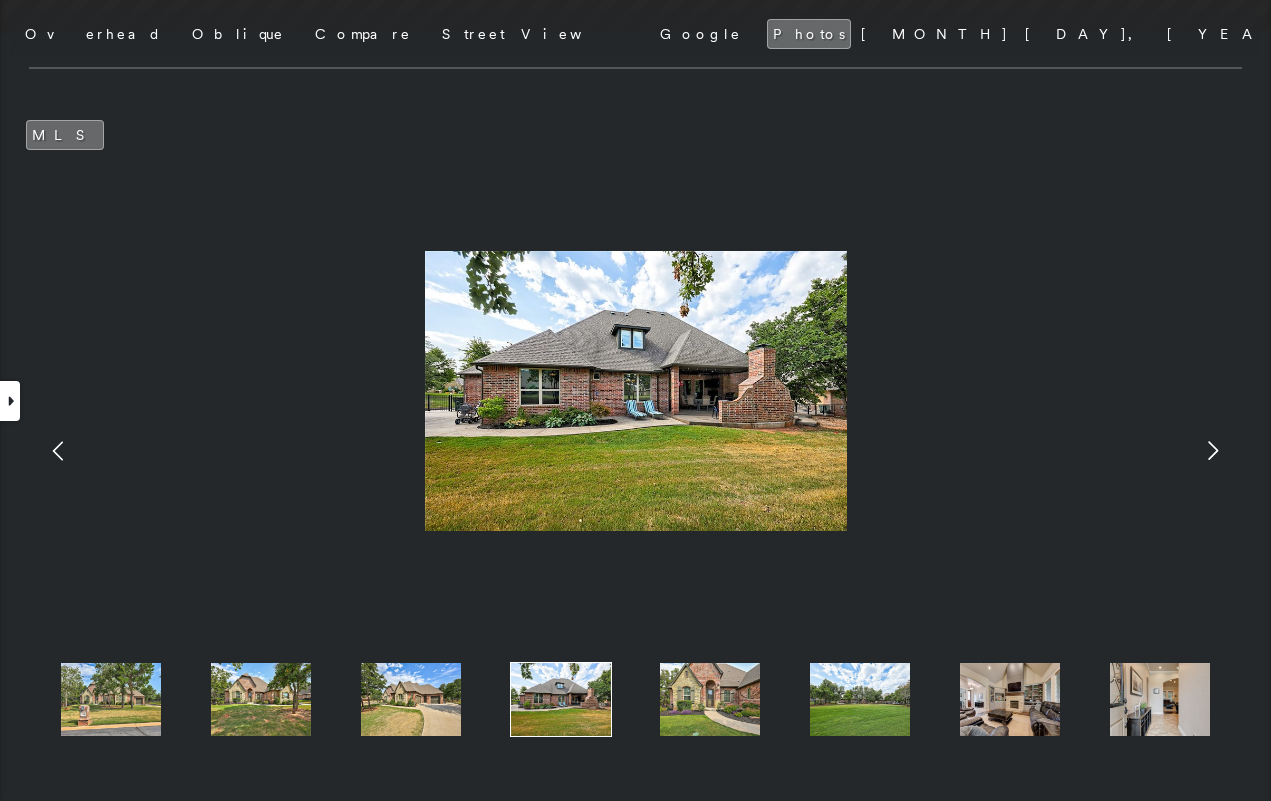 click 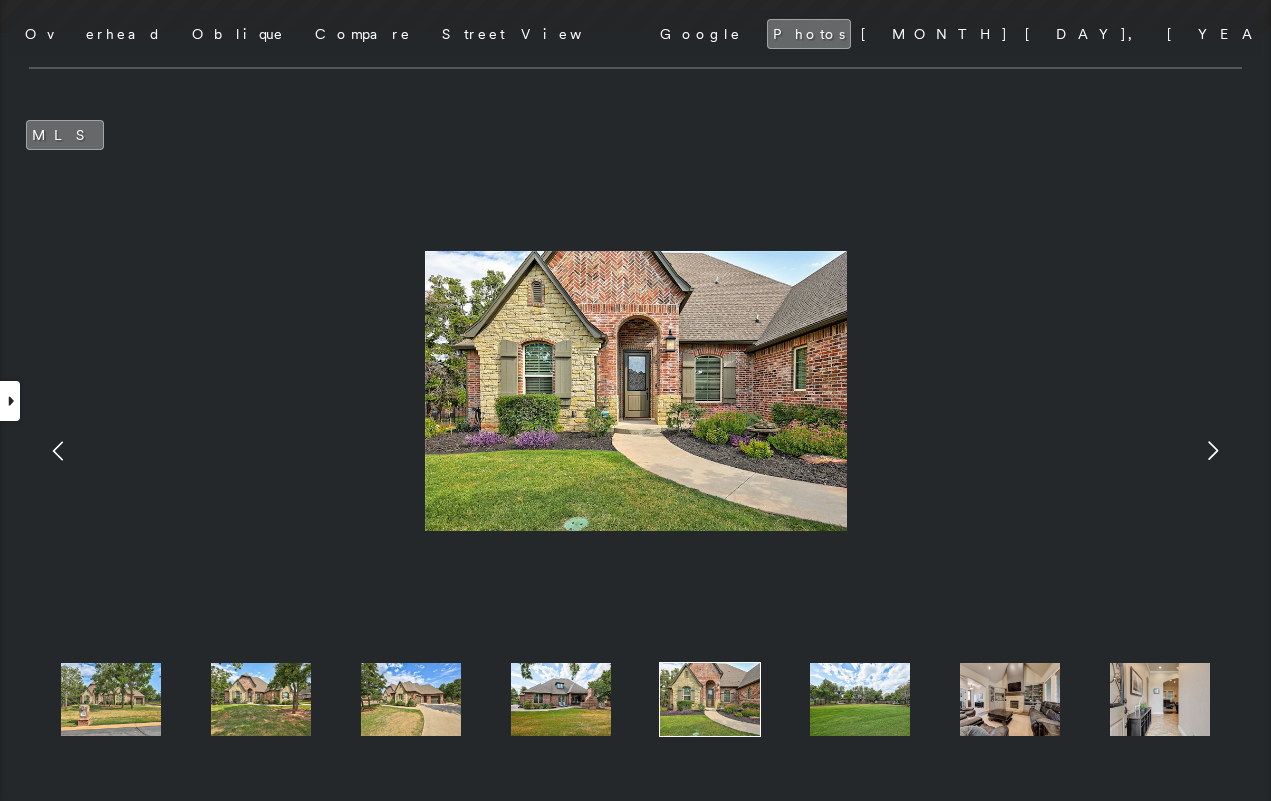 click 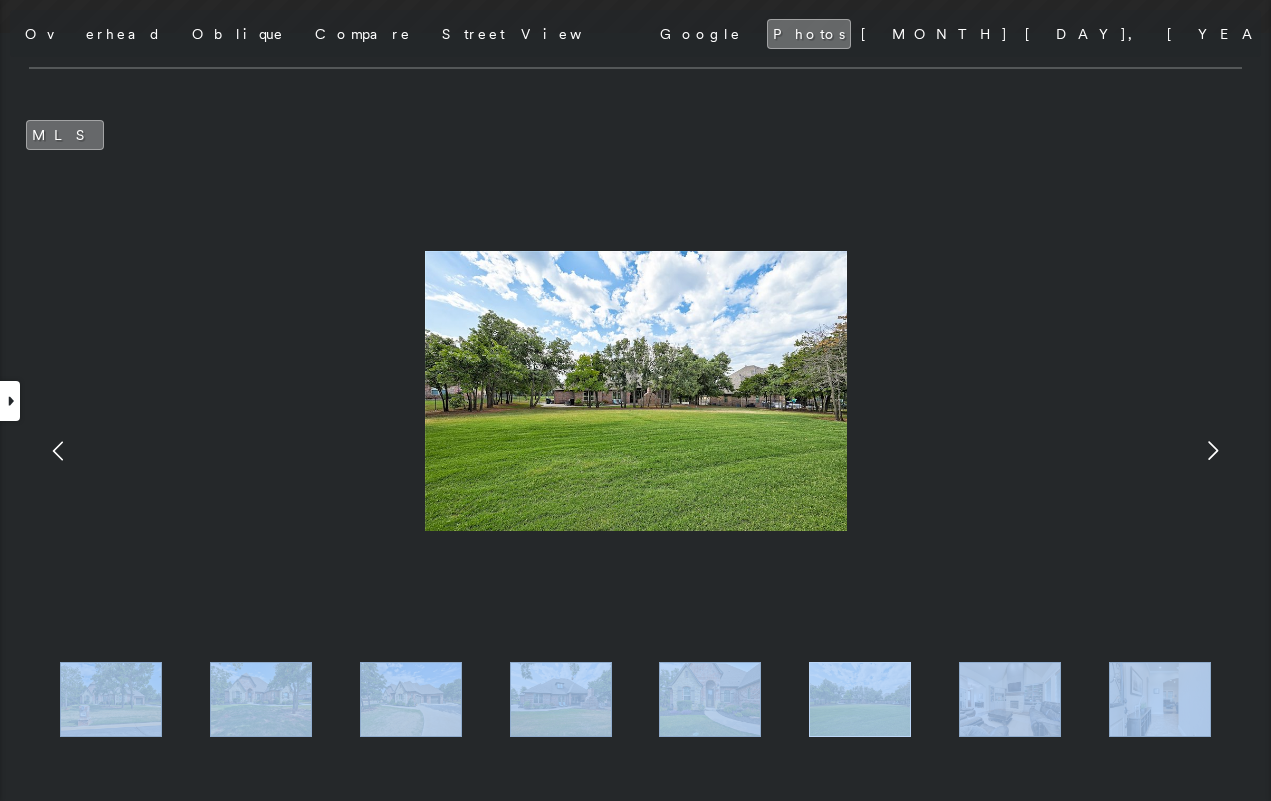 click 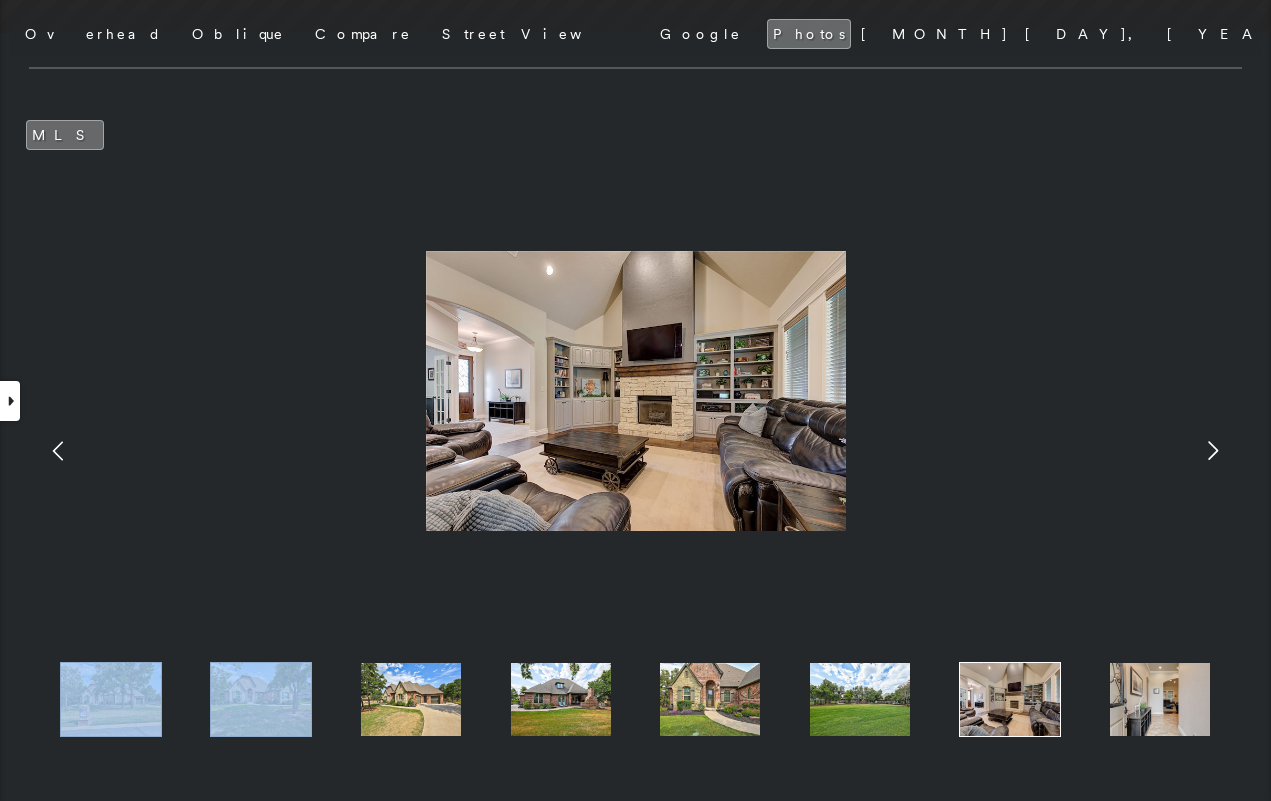 click 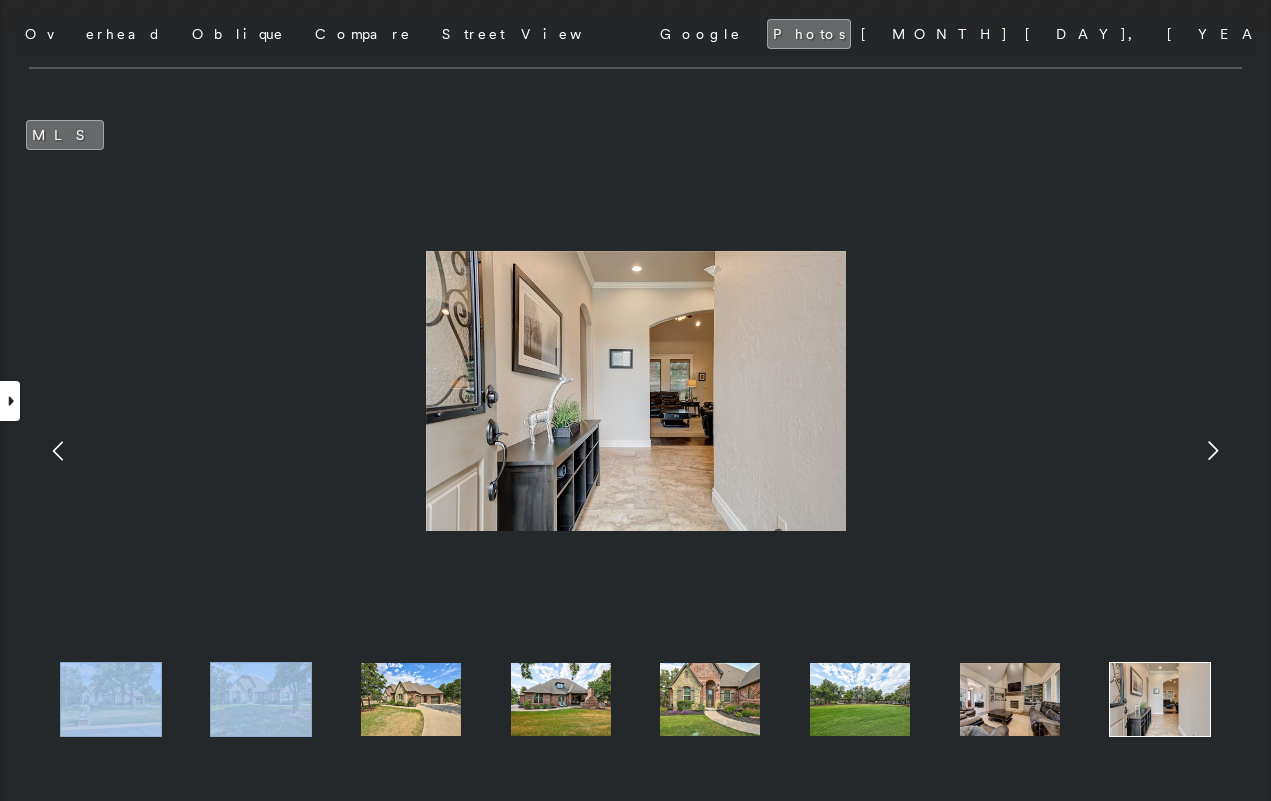 click 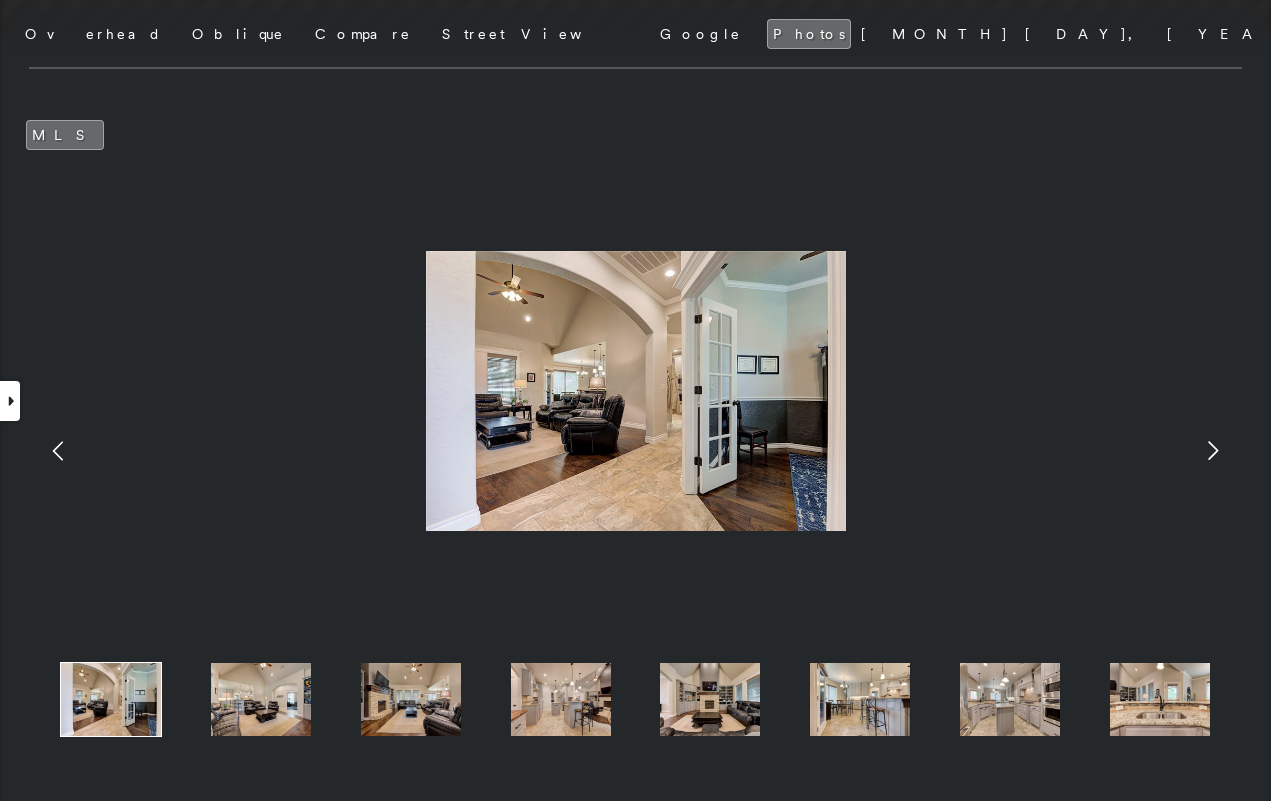 click 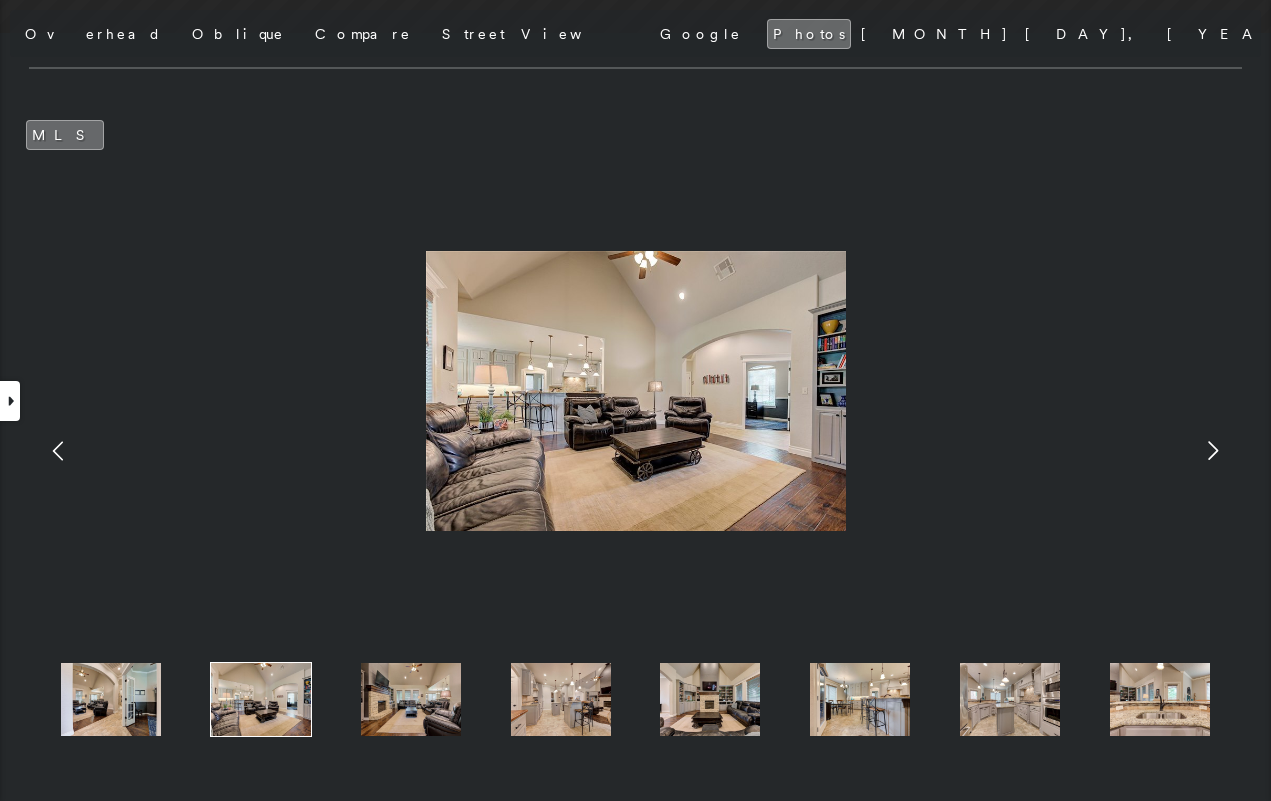 click 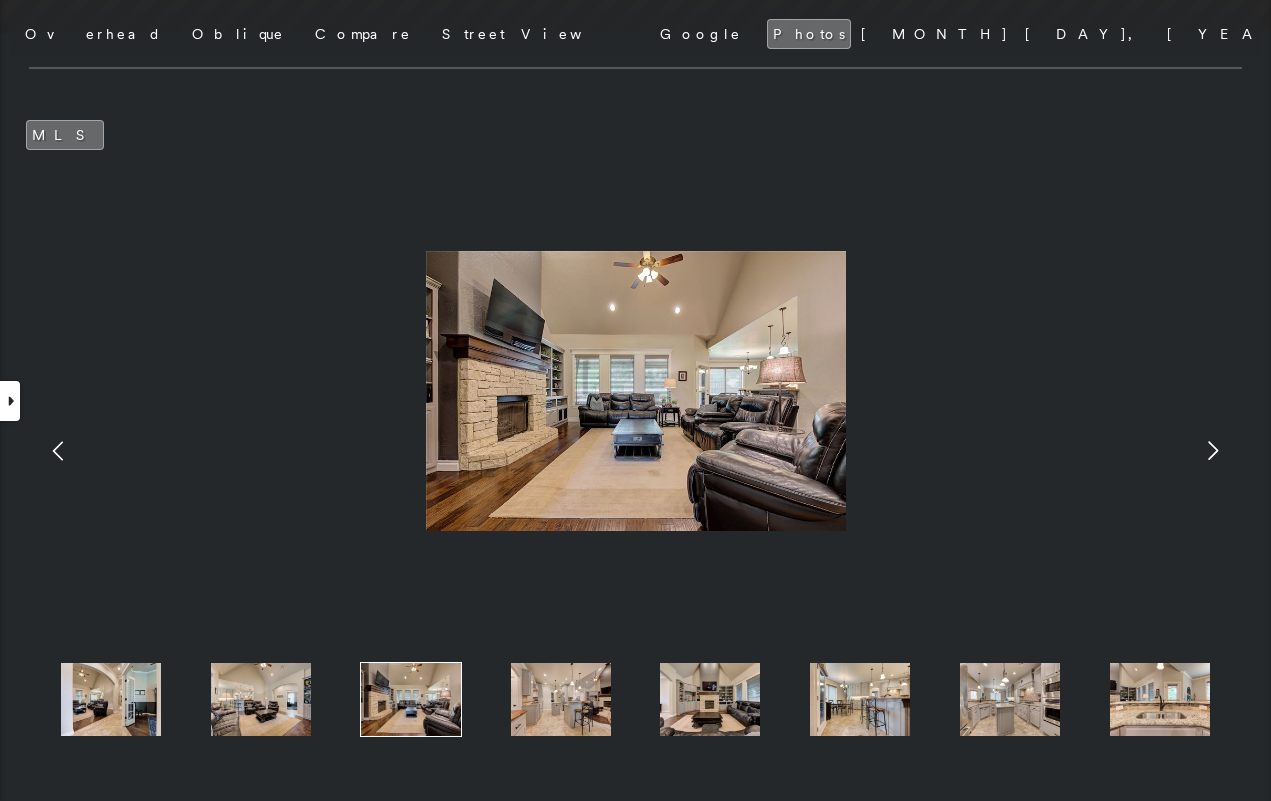 click 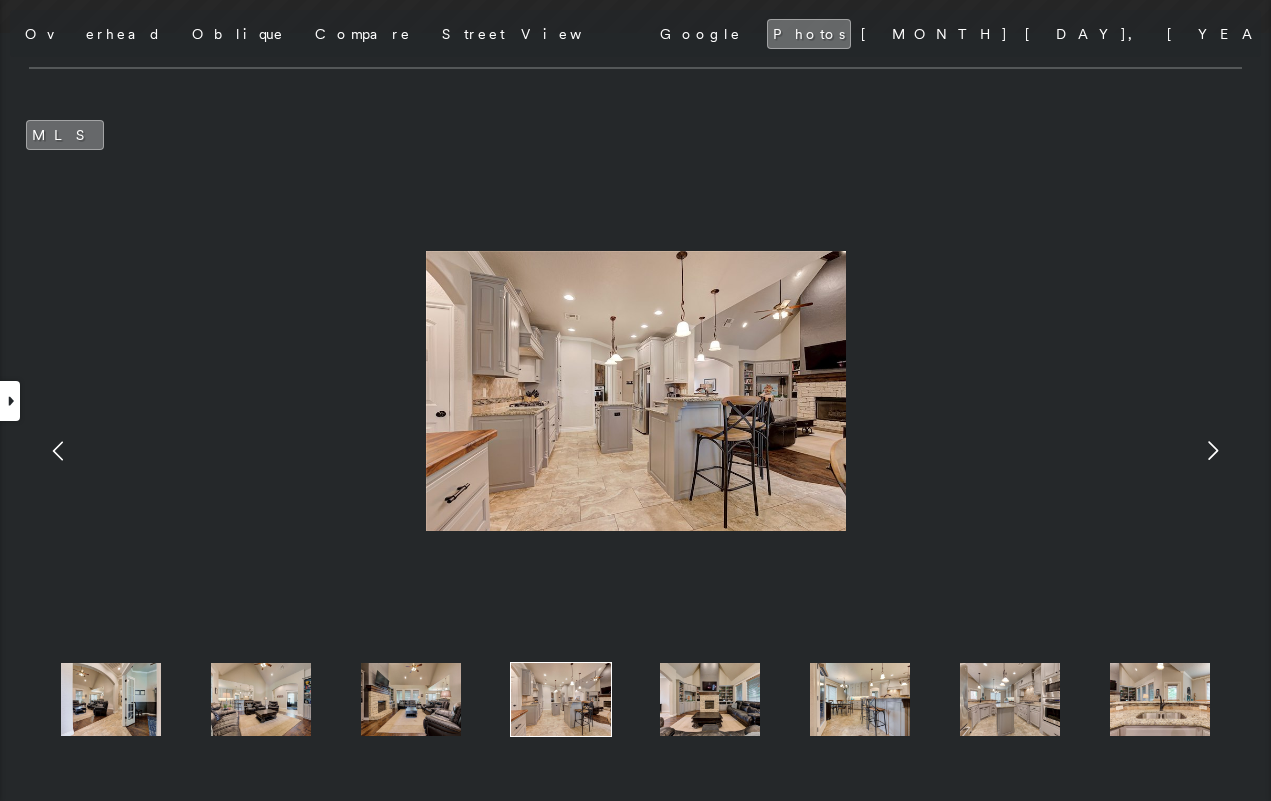 click 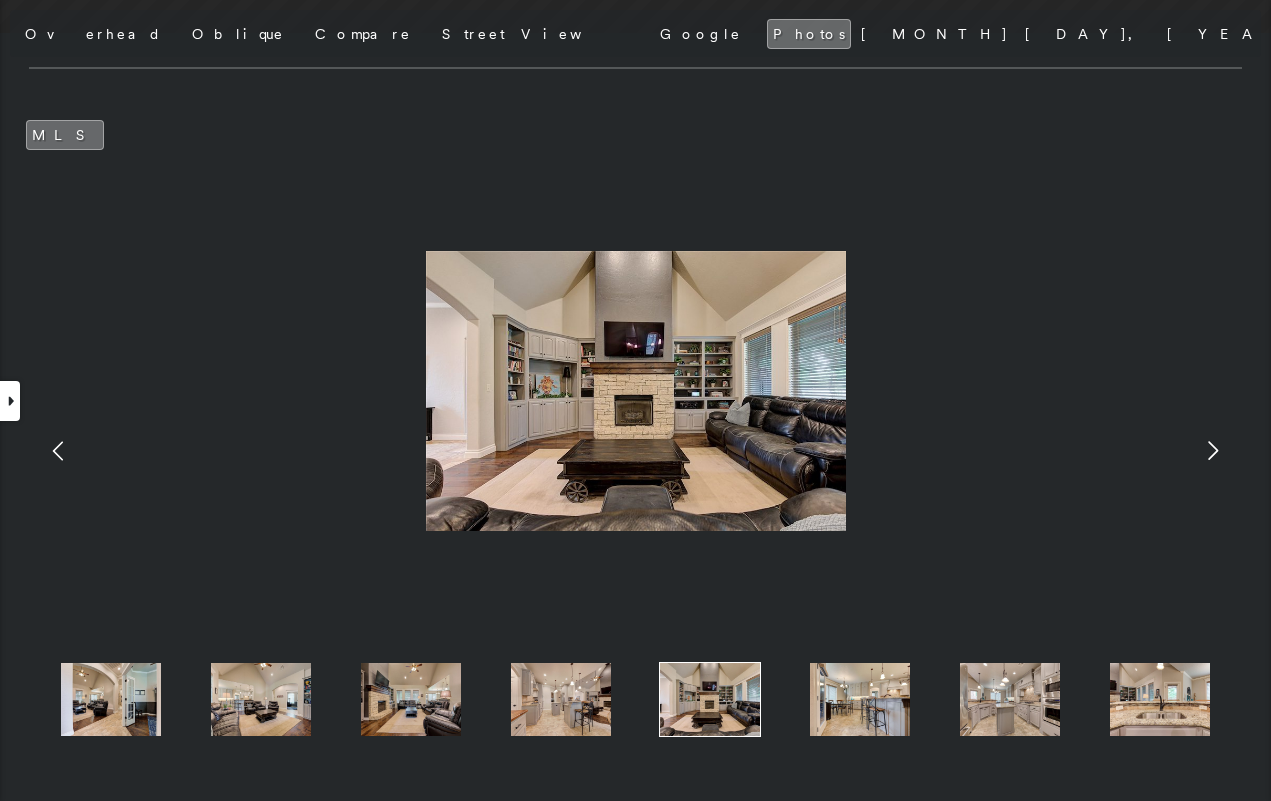 click 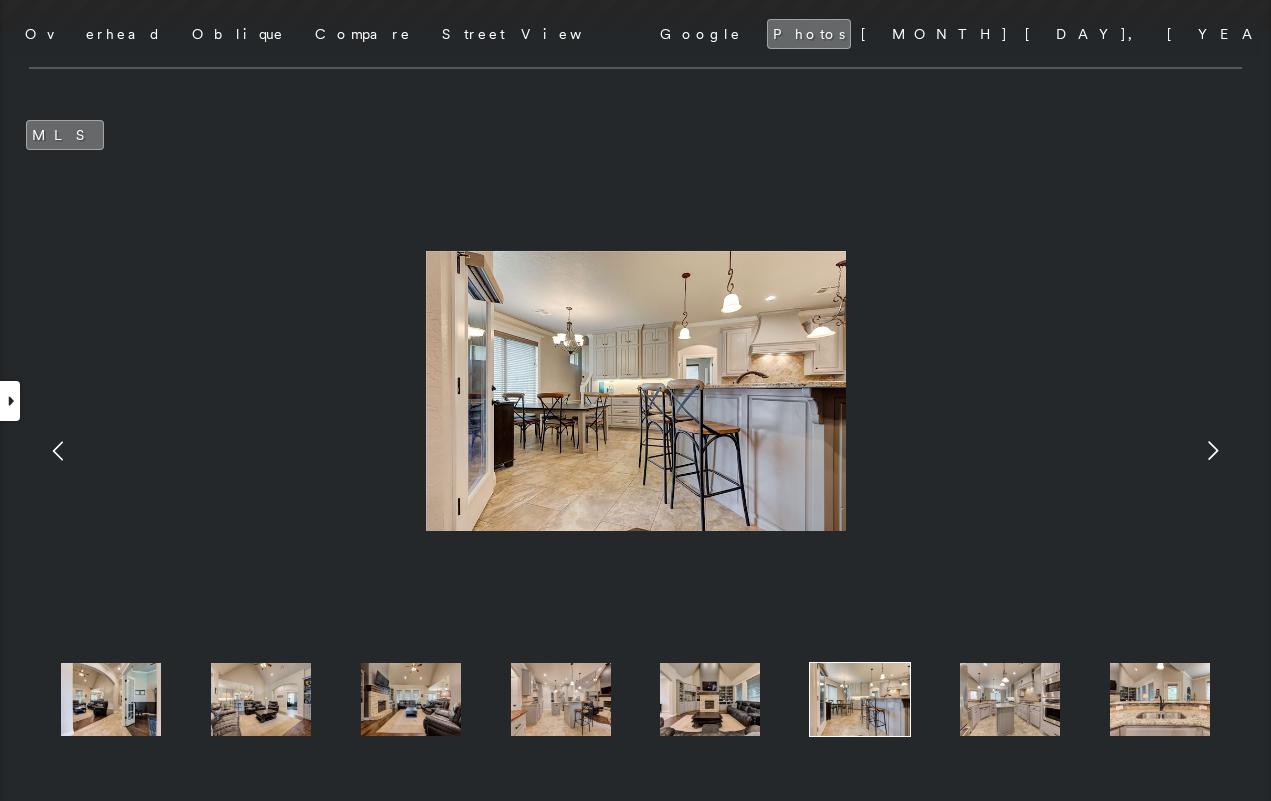 click 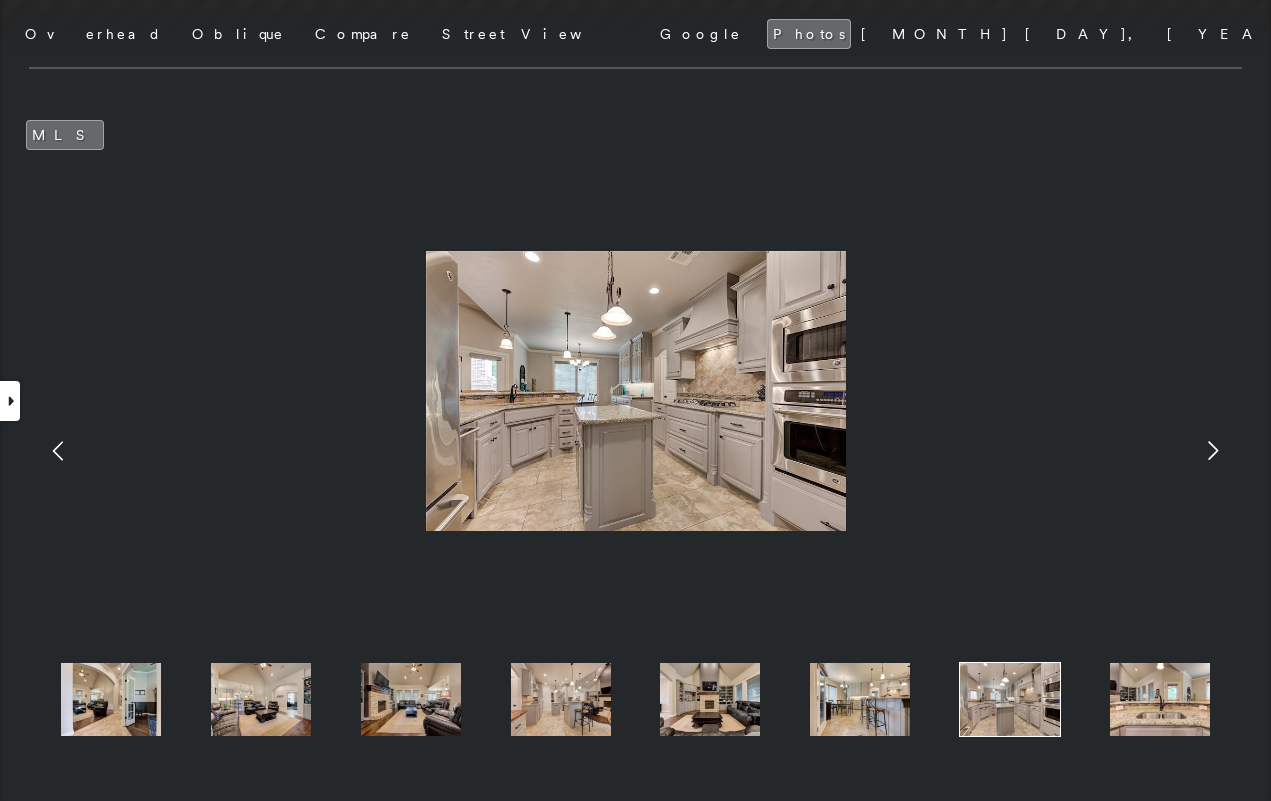 click 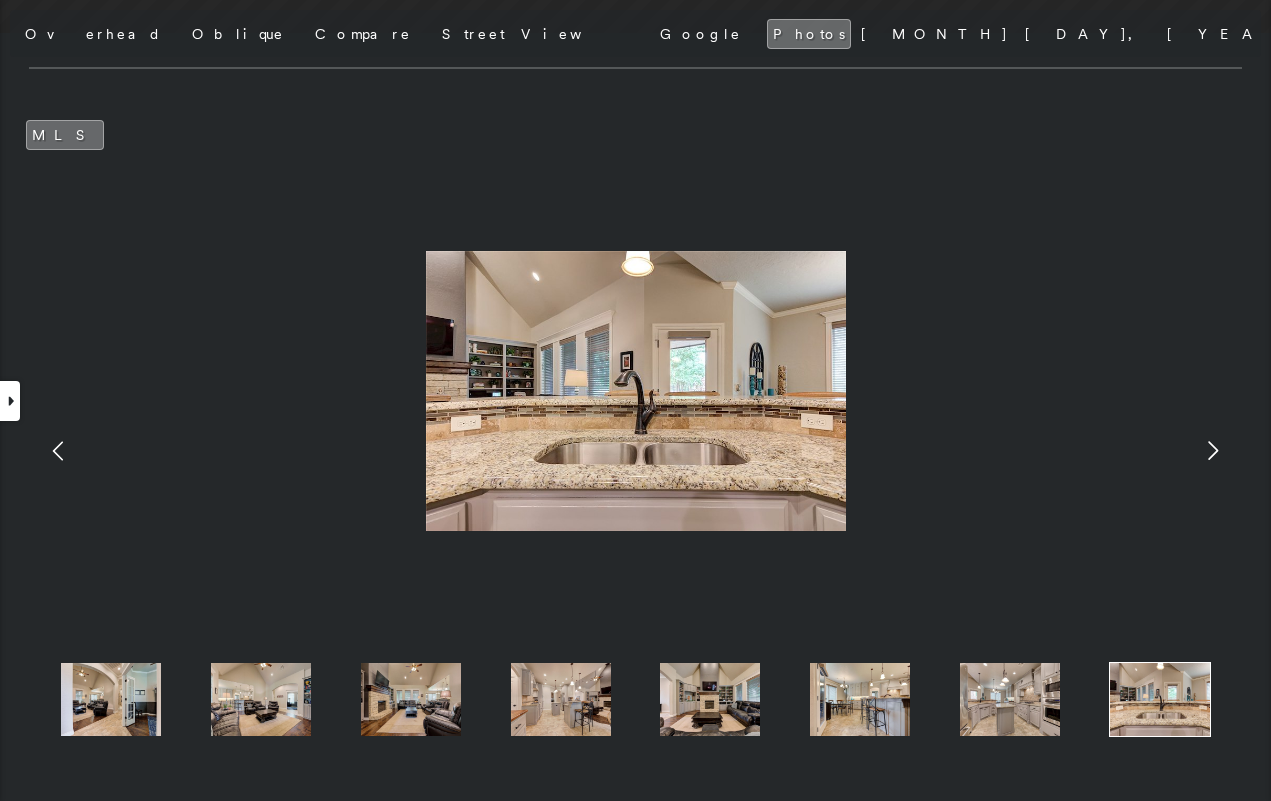 click 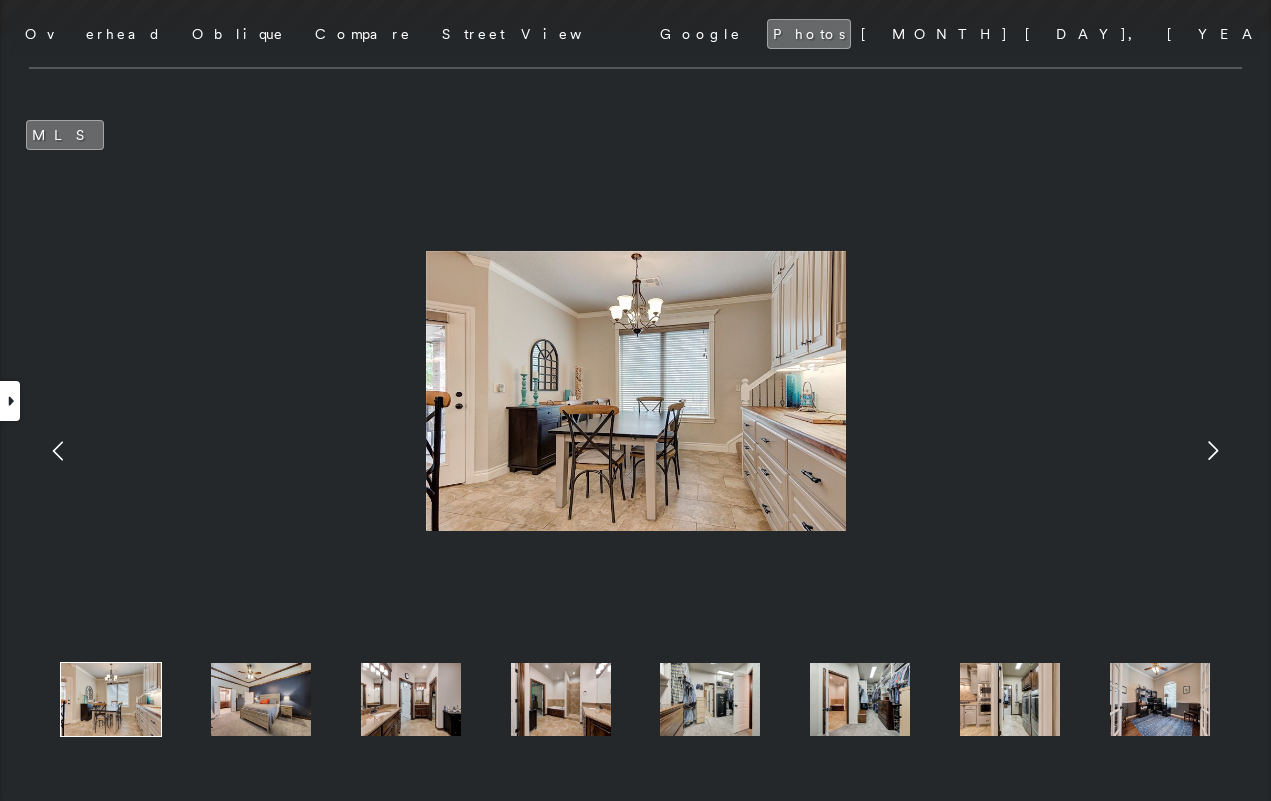 click 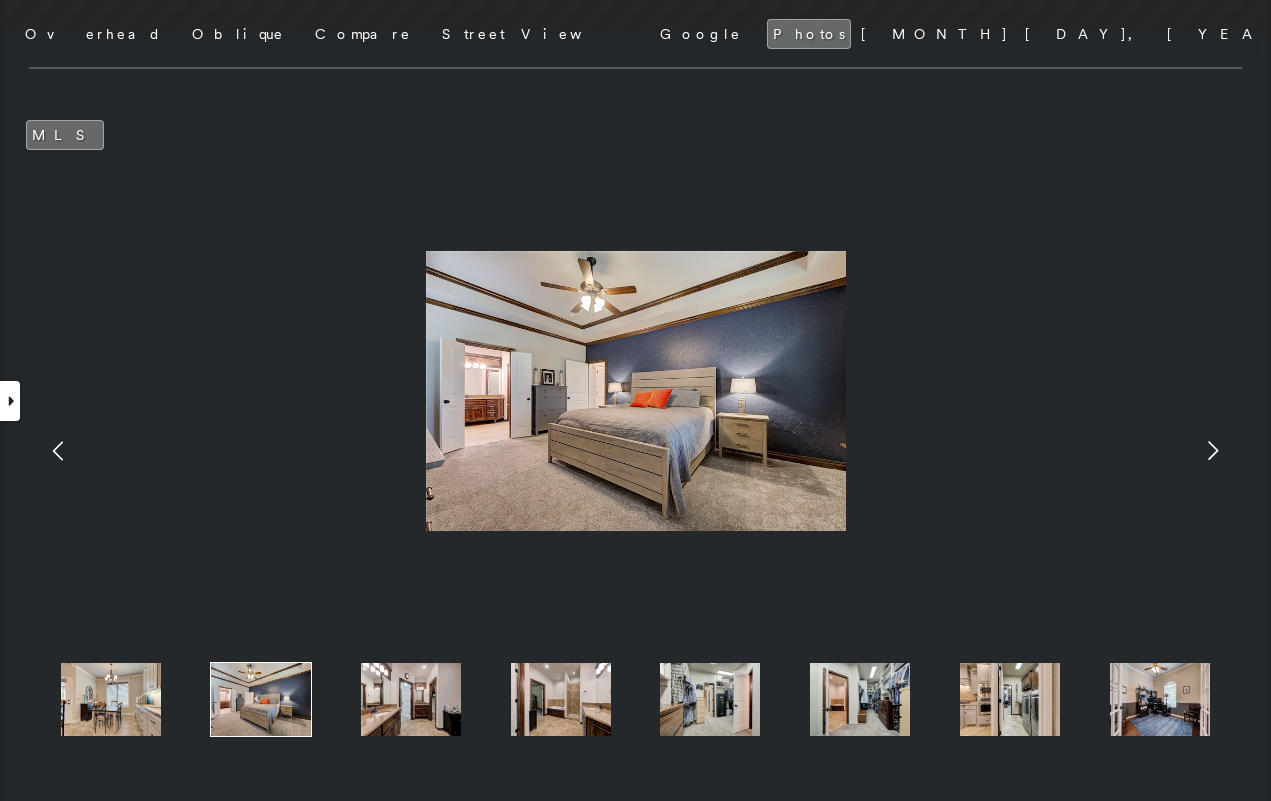 click 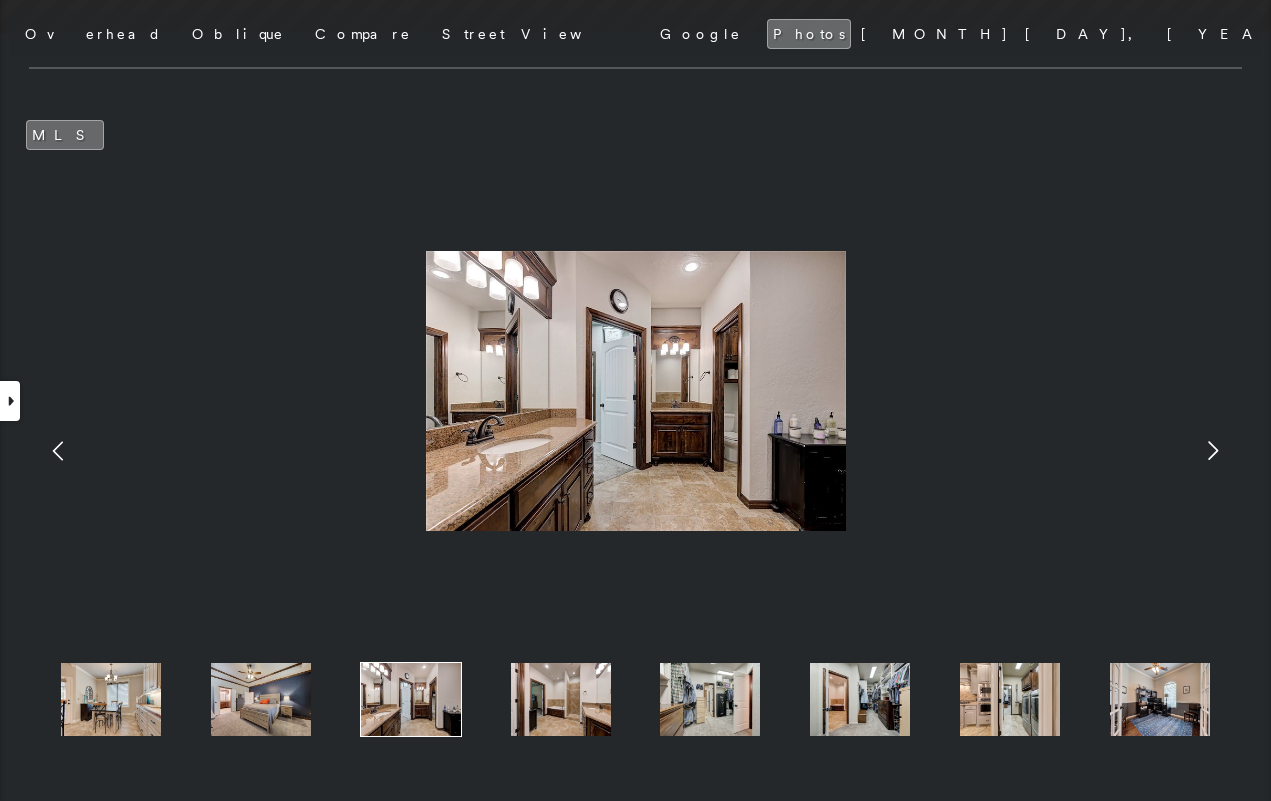 click 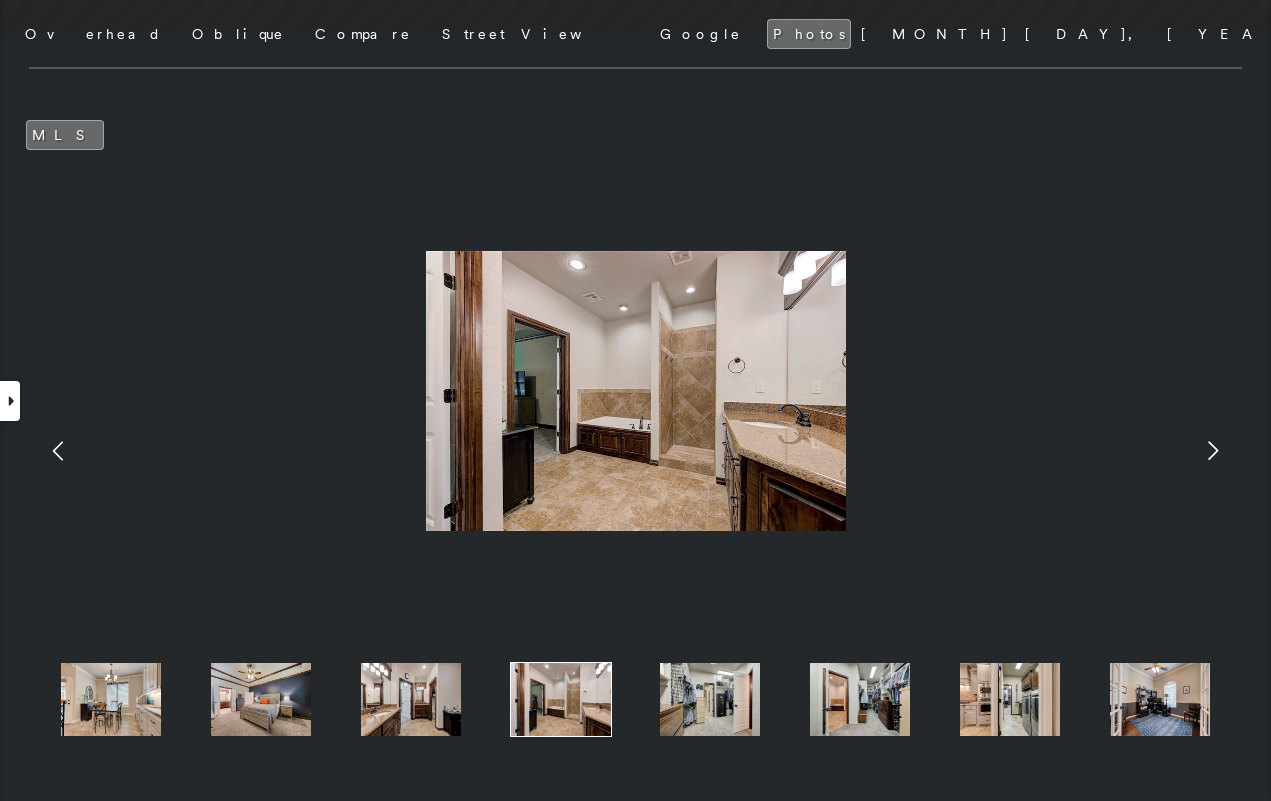 click 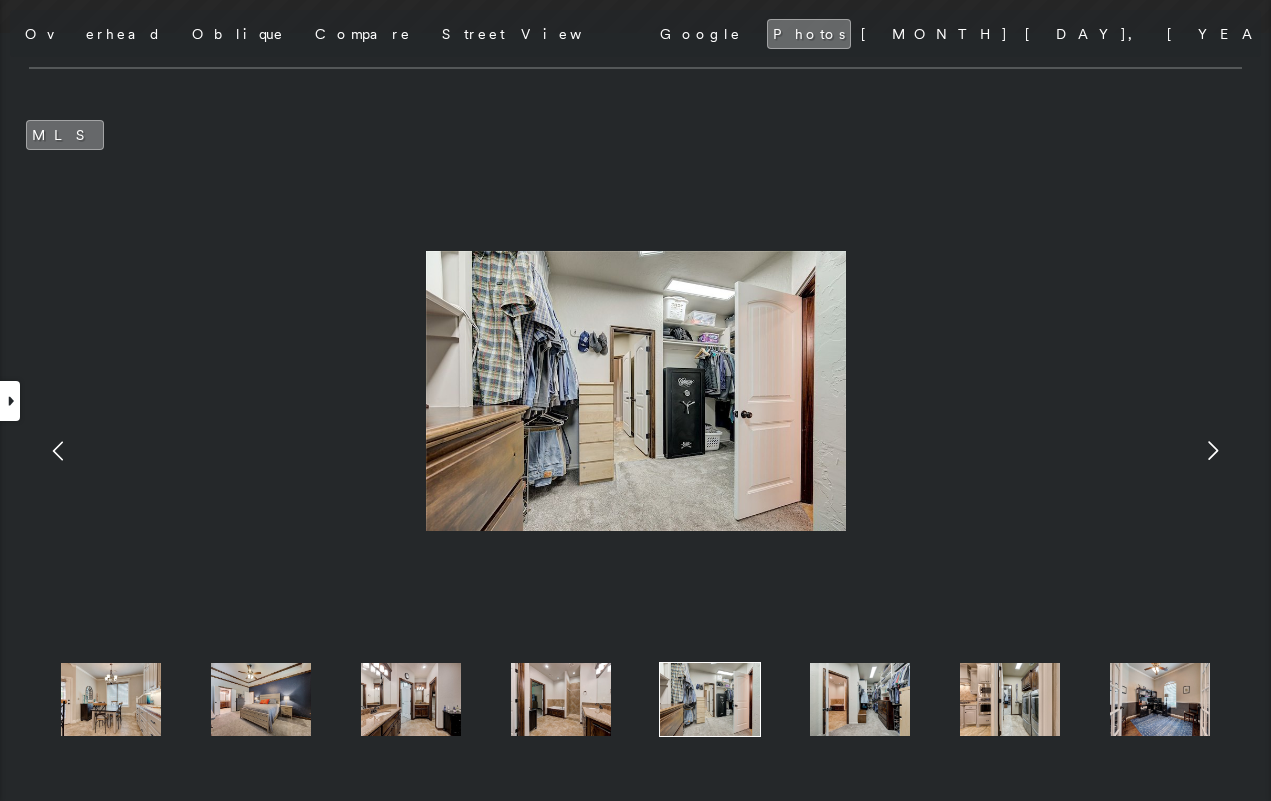 click 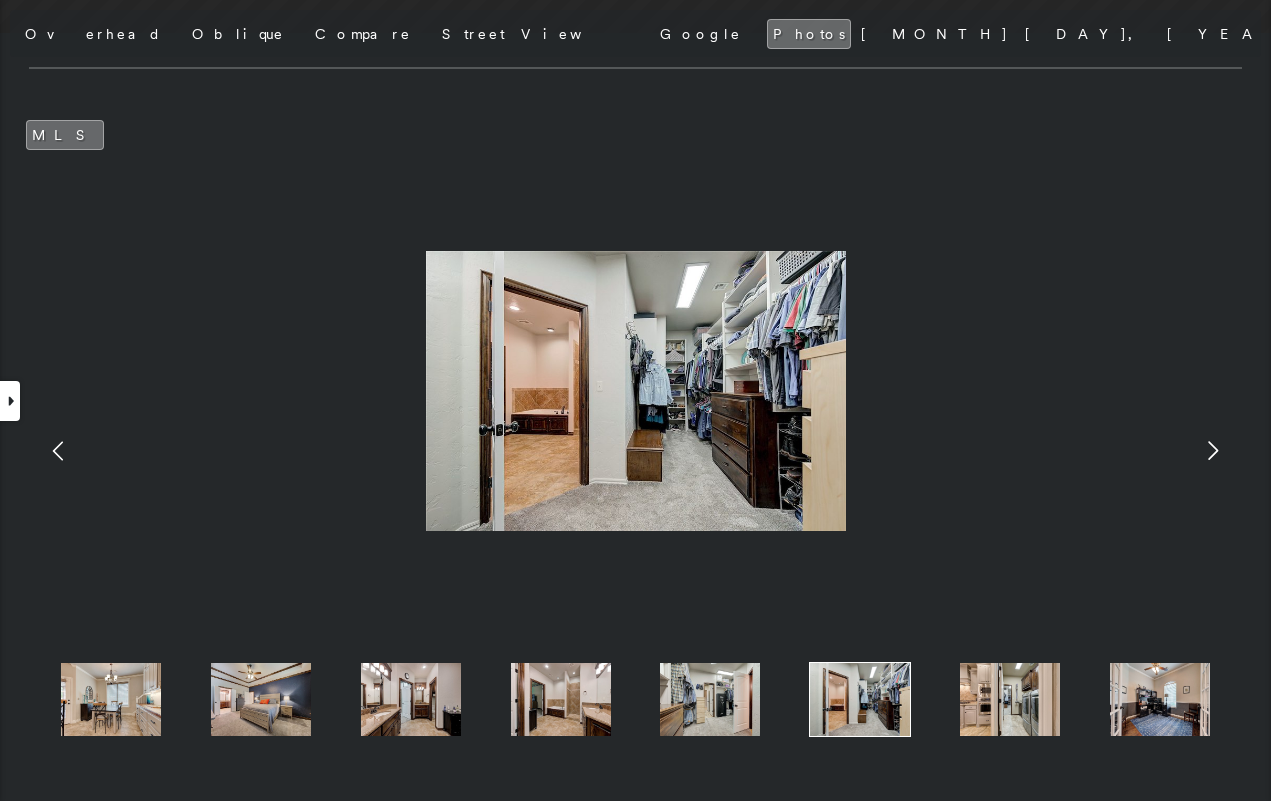 click 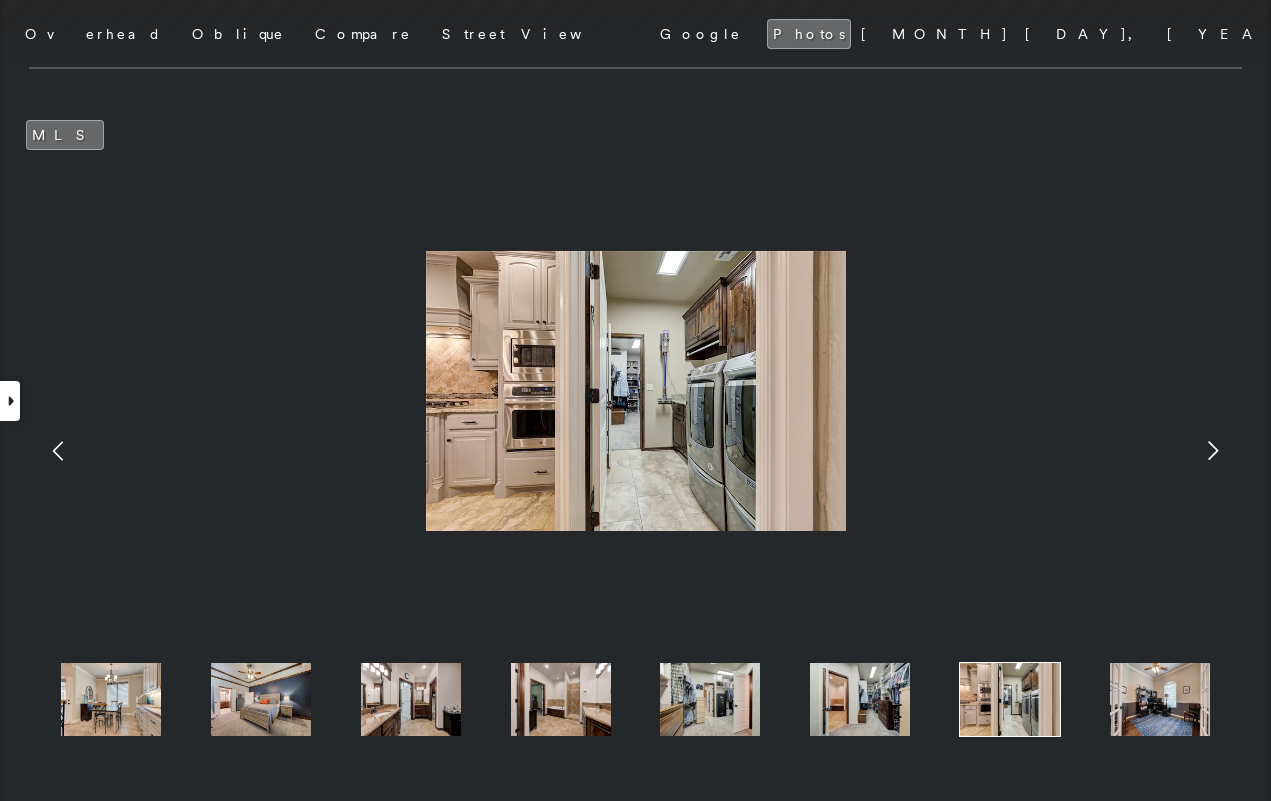 click 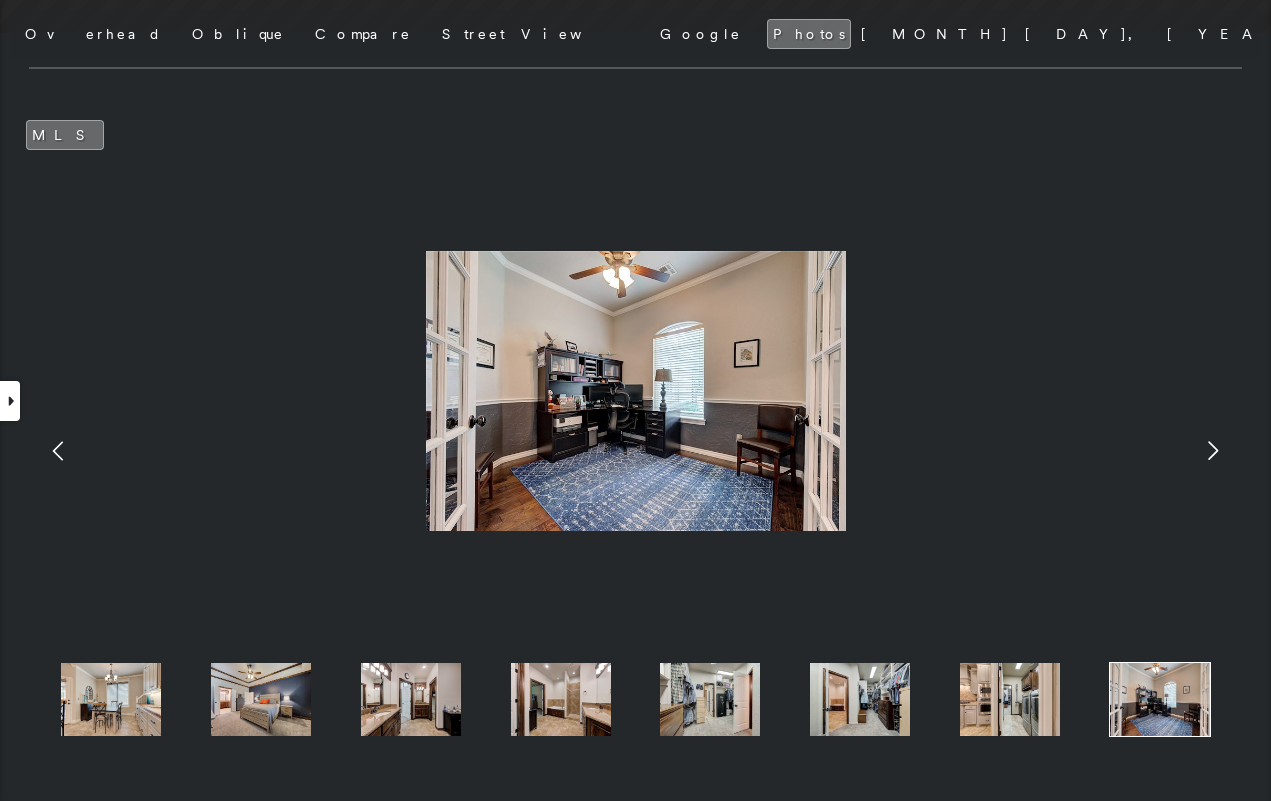 click 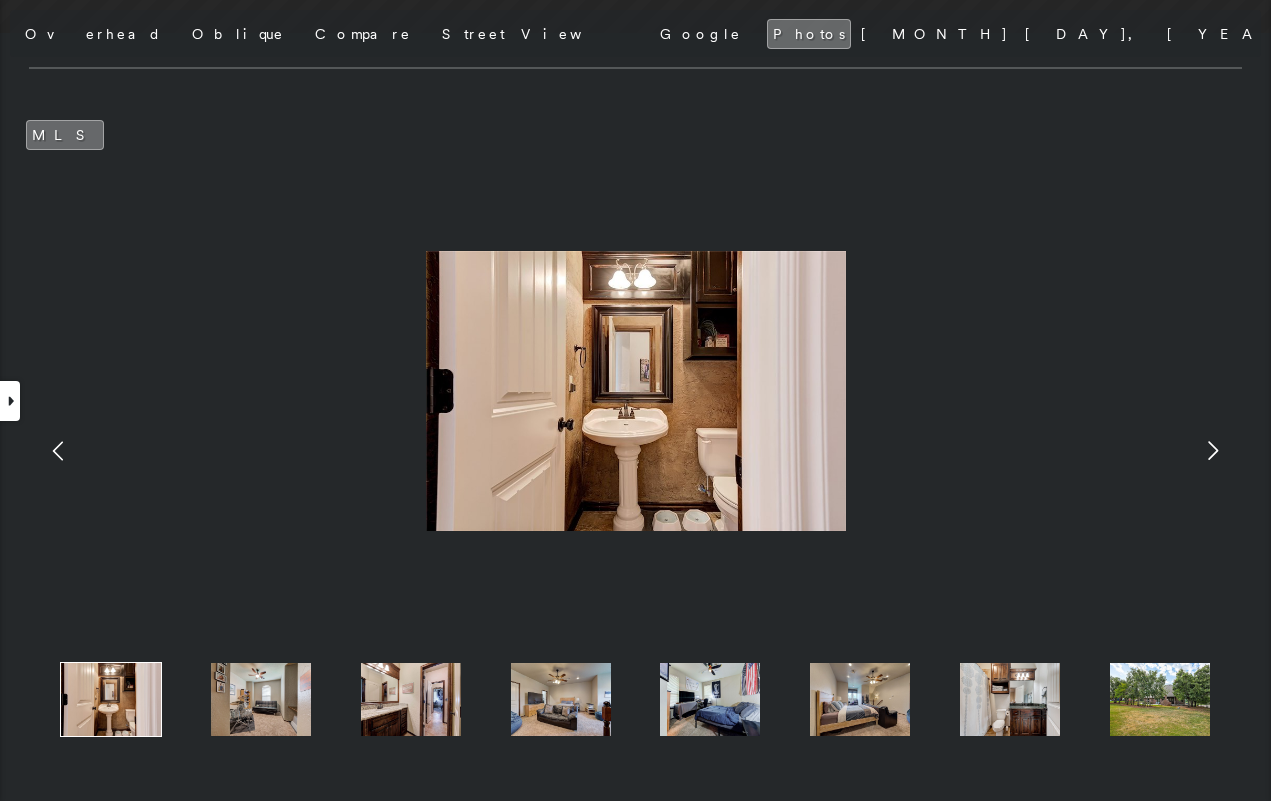 click 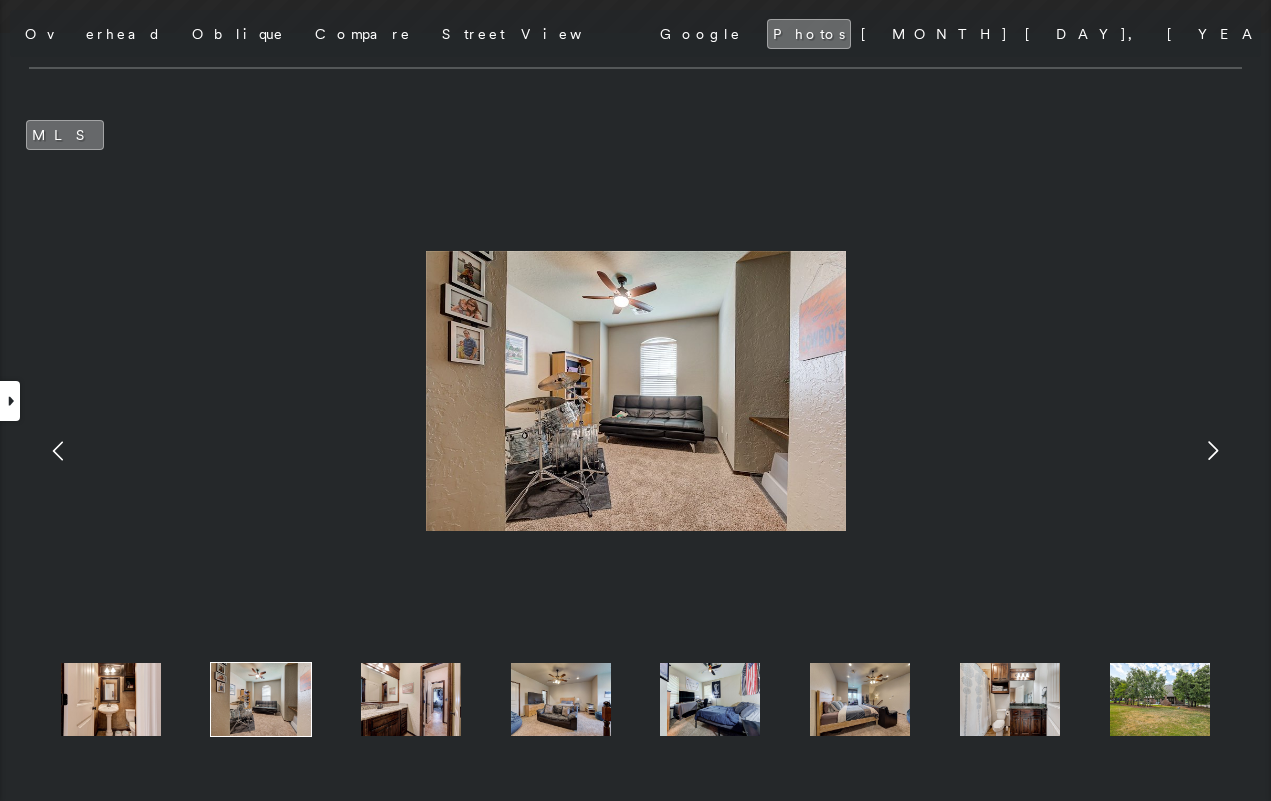 click 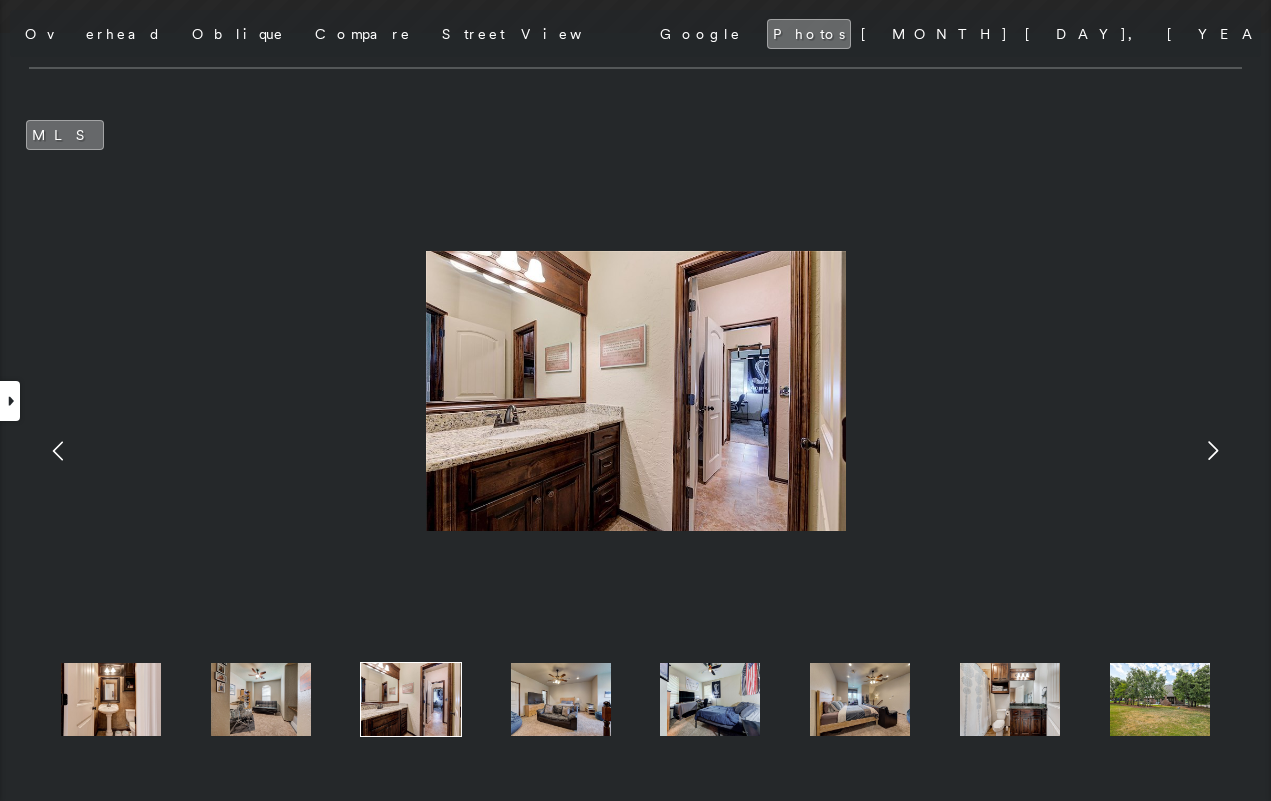 click 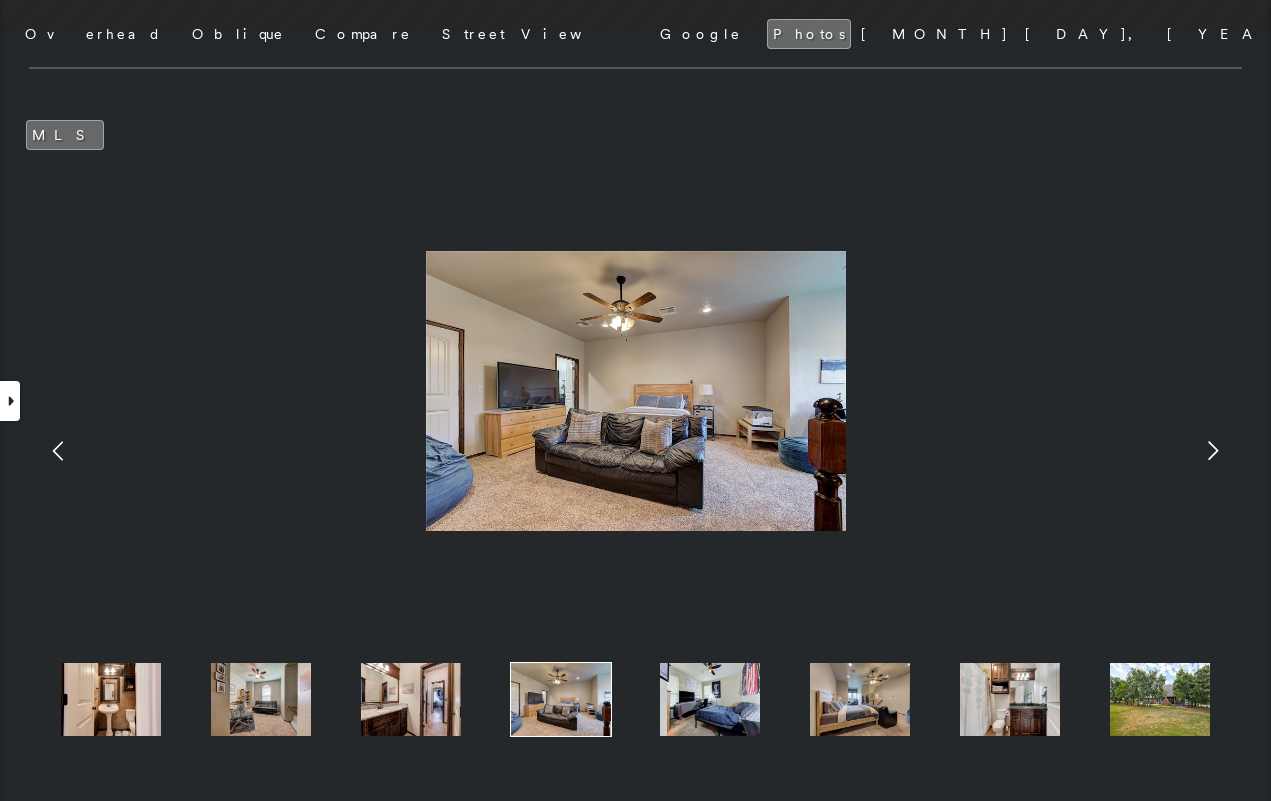 click 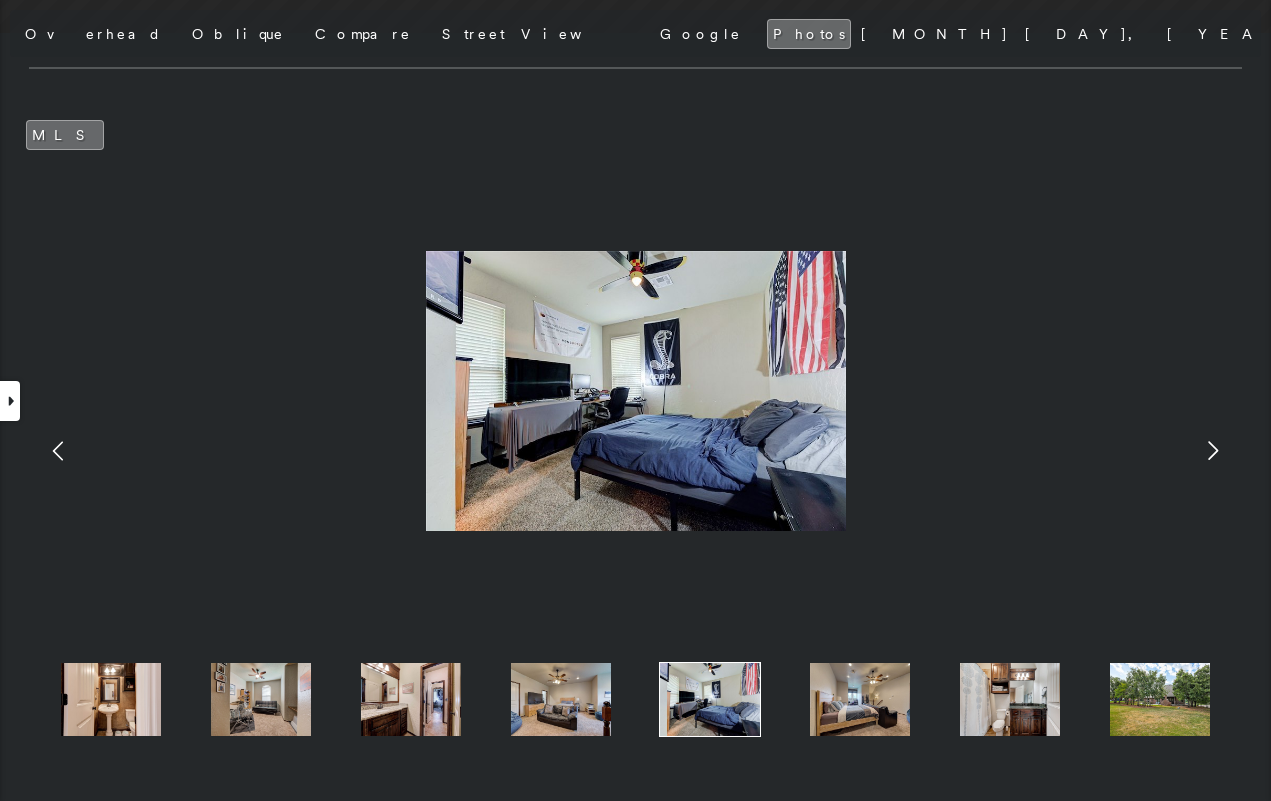 click 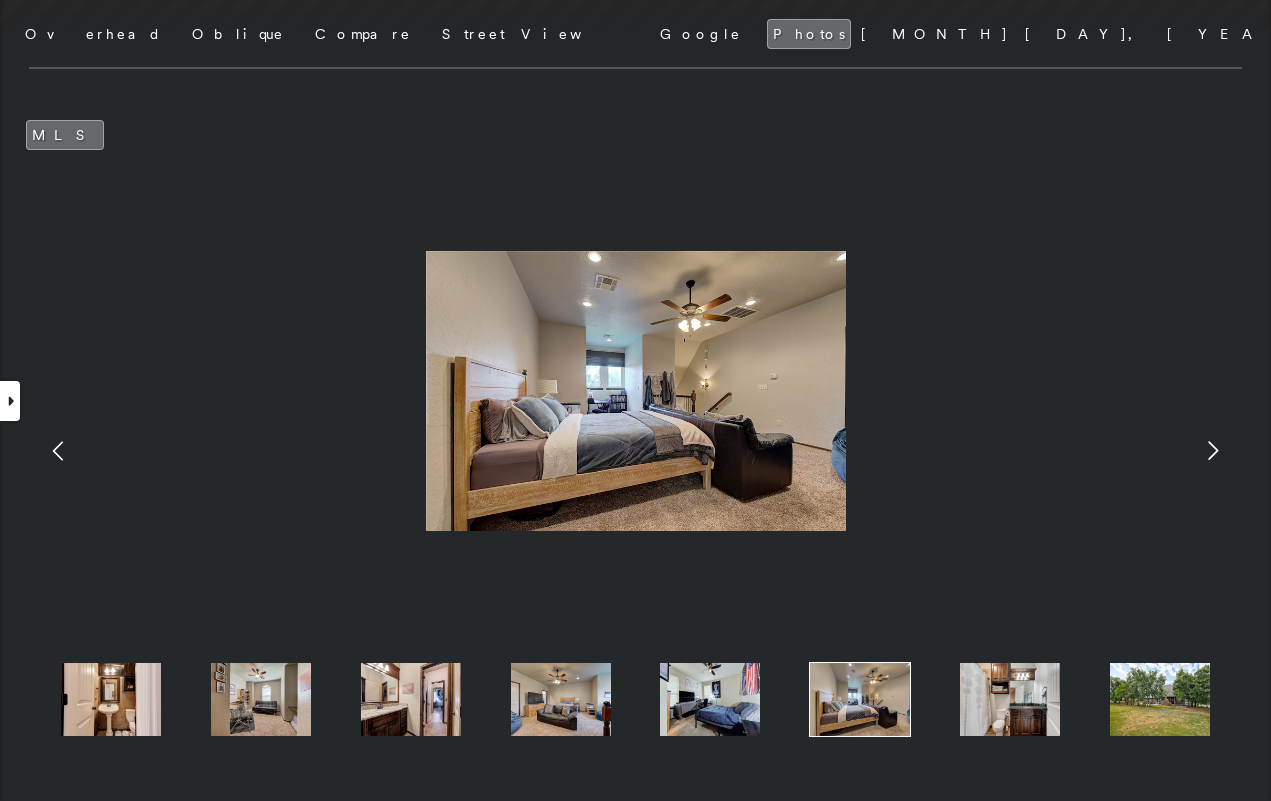 click 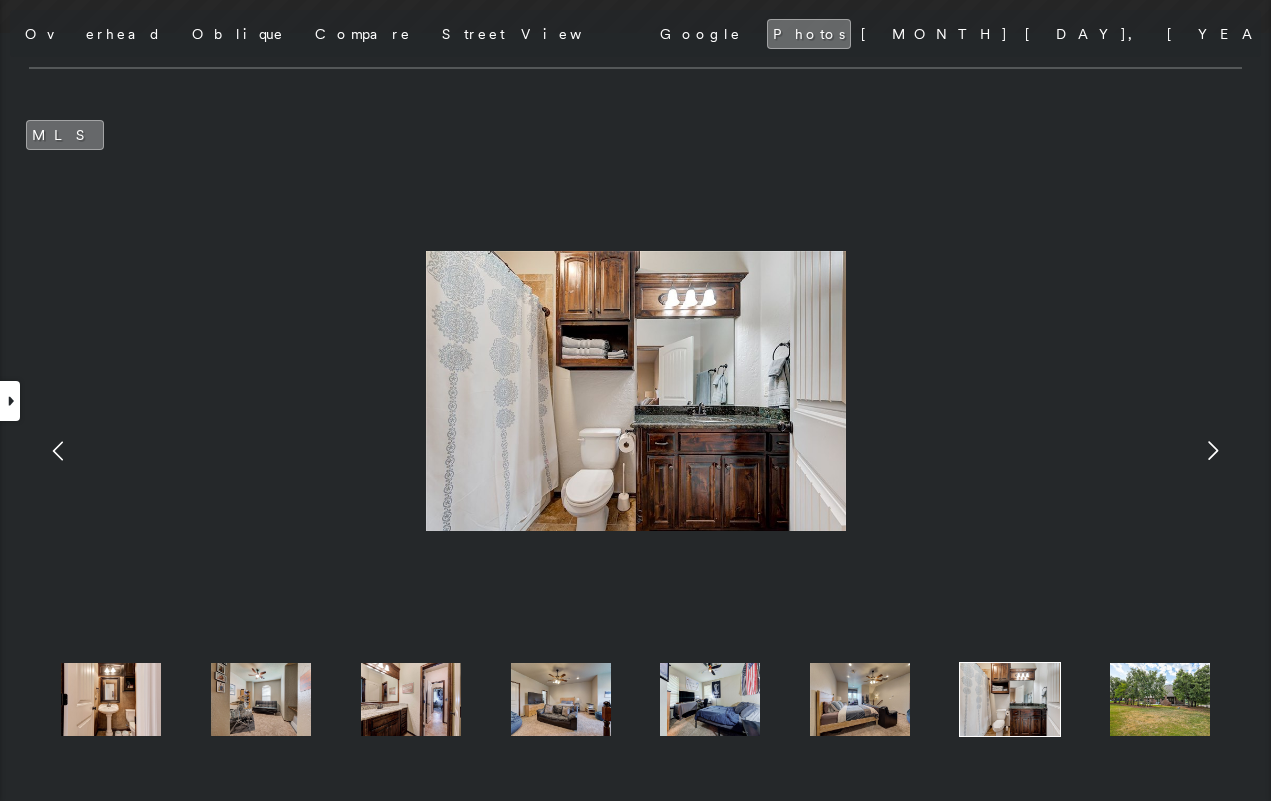 click 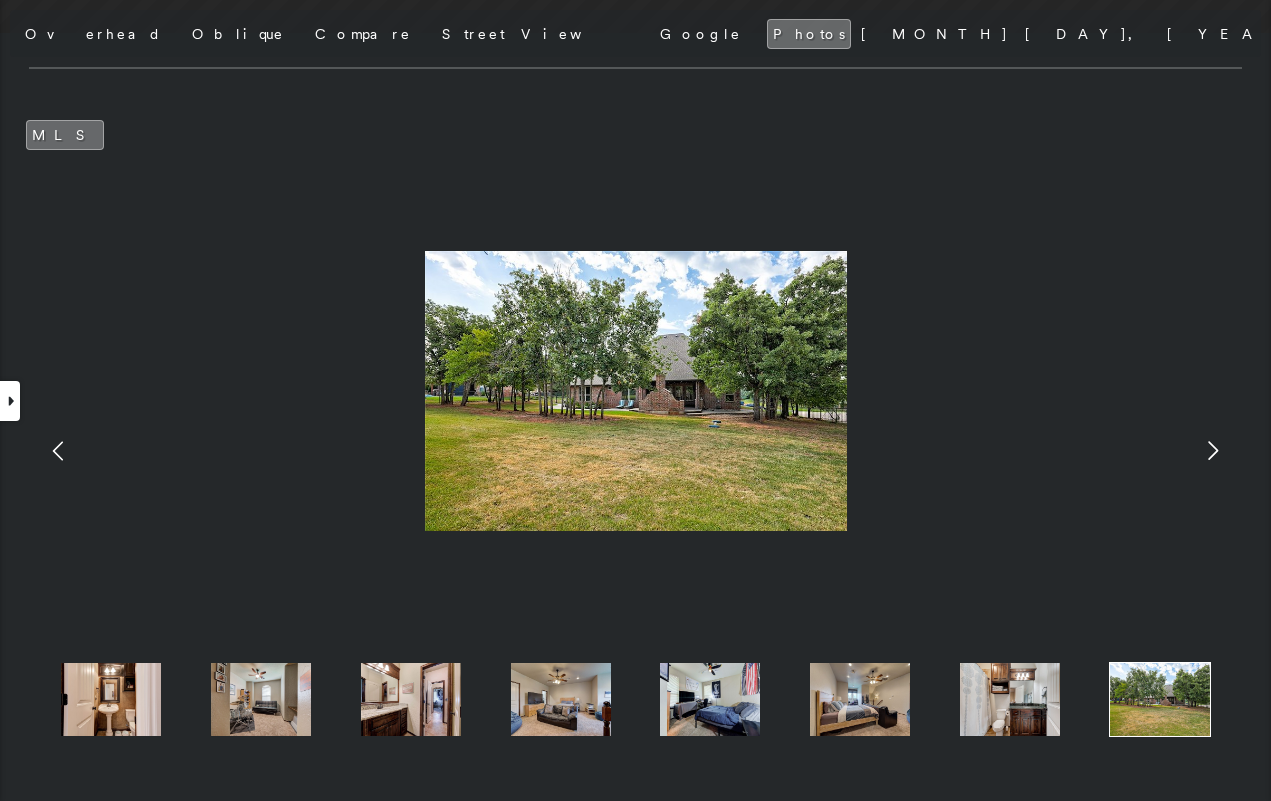 click 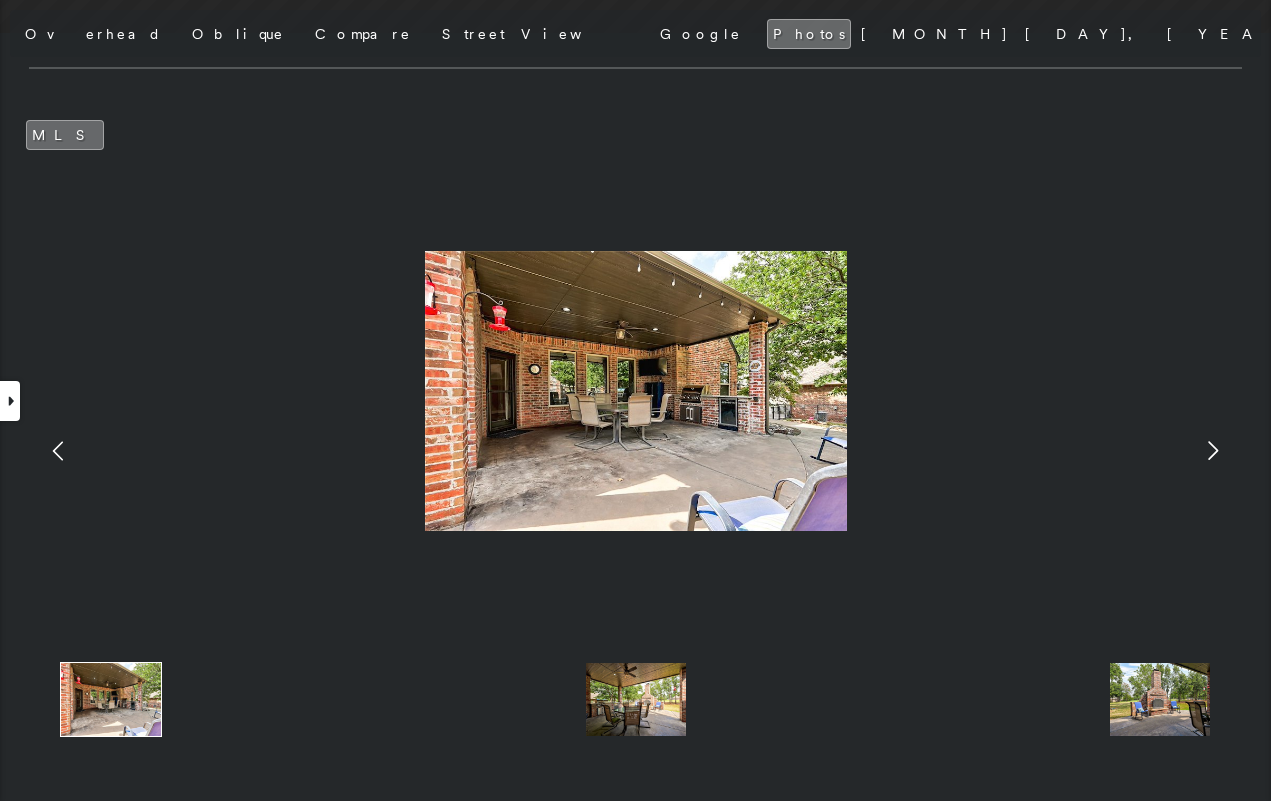 click 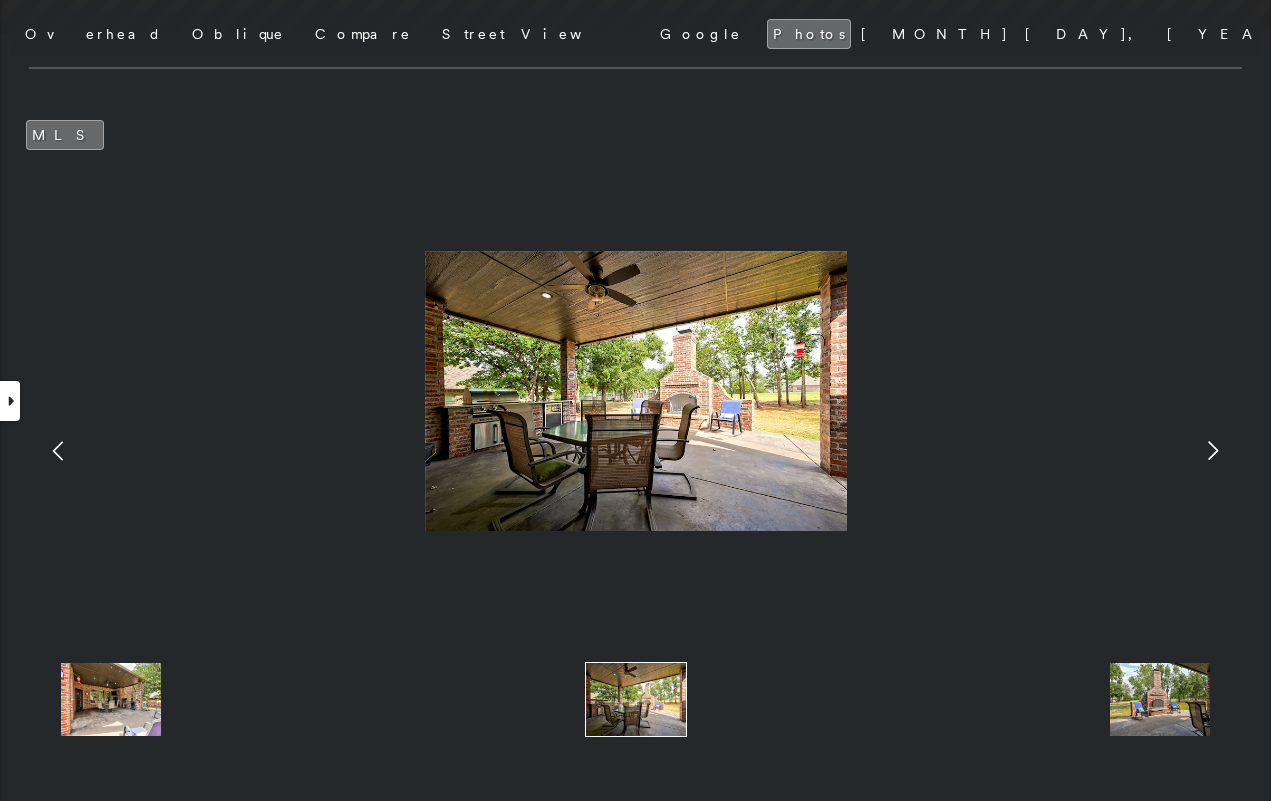 click 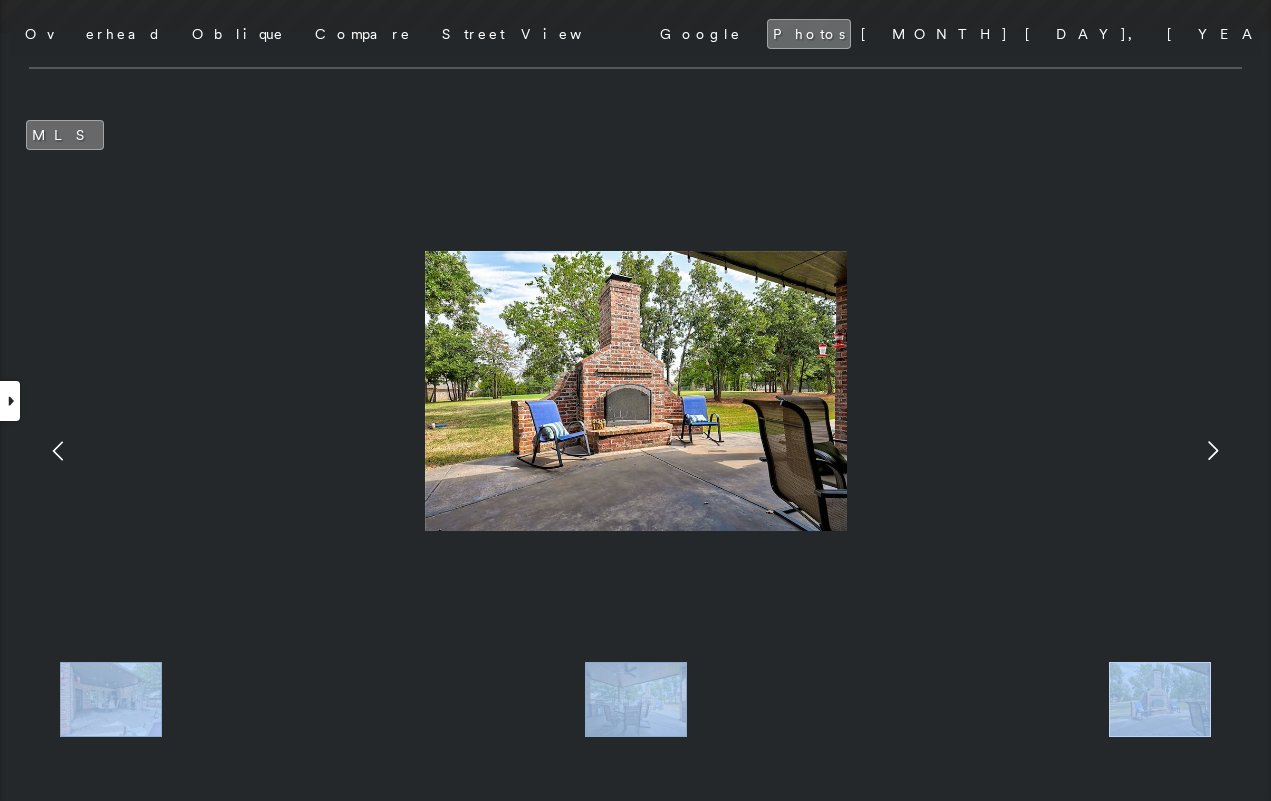 click 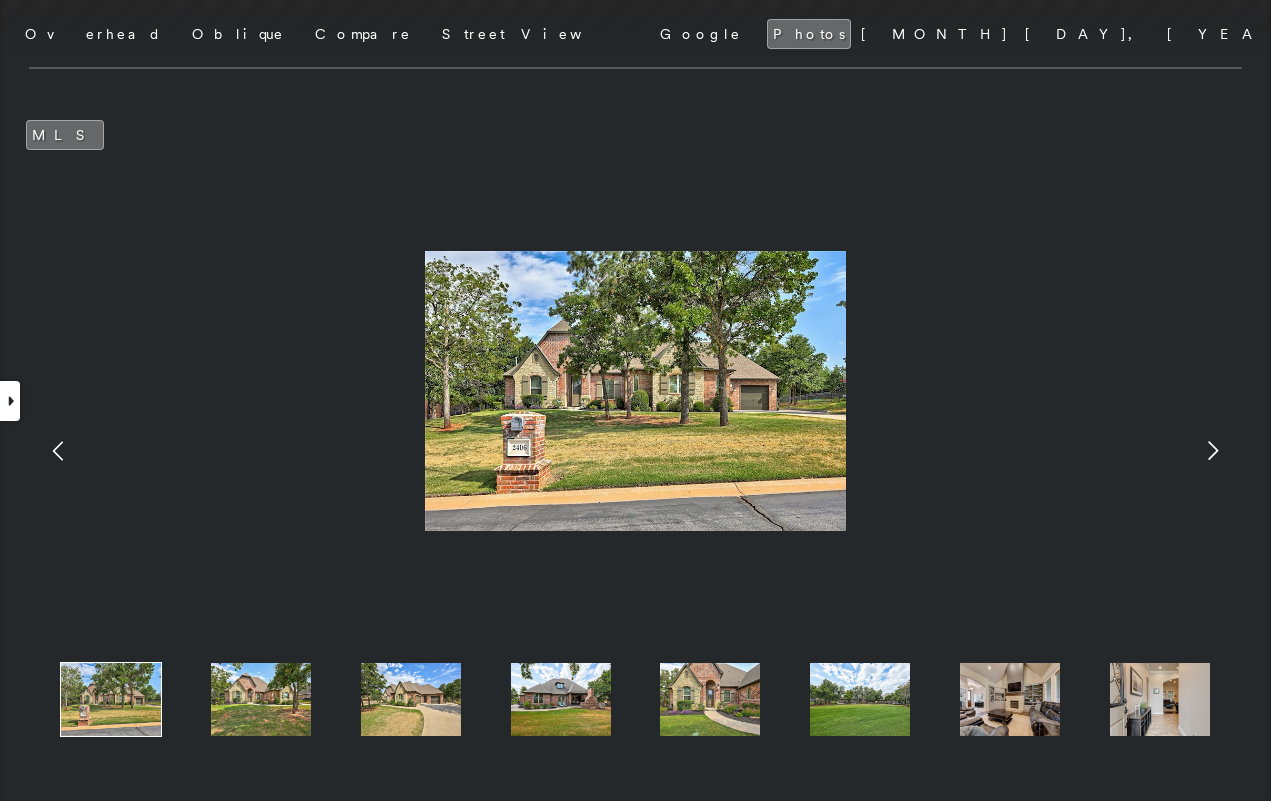 click 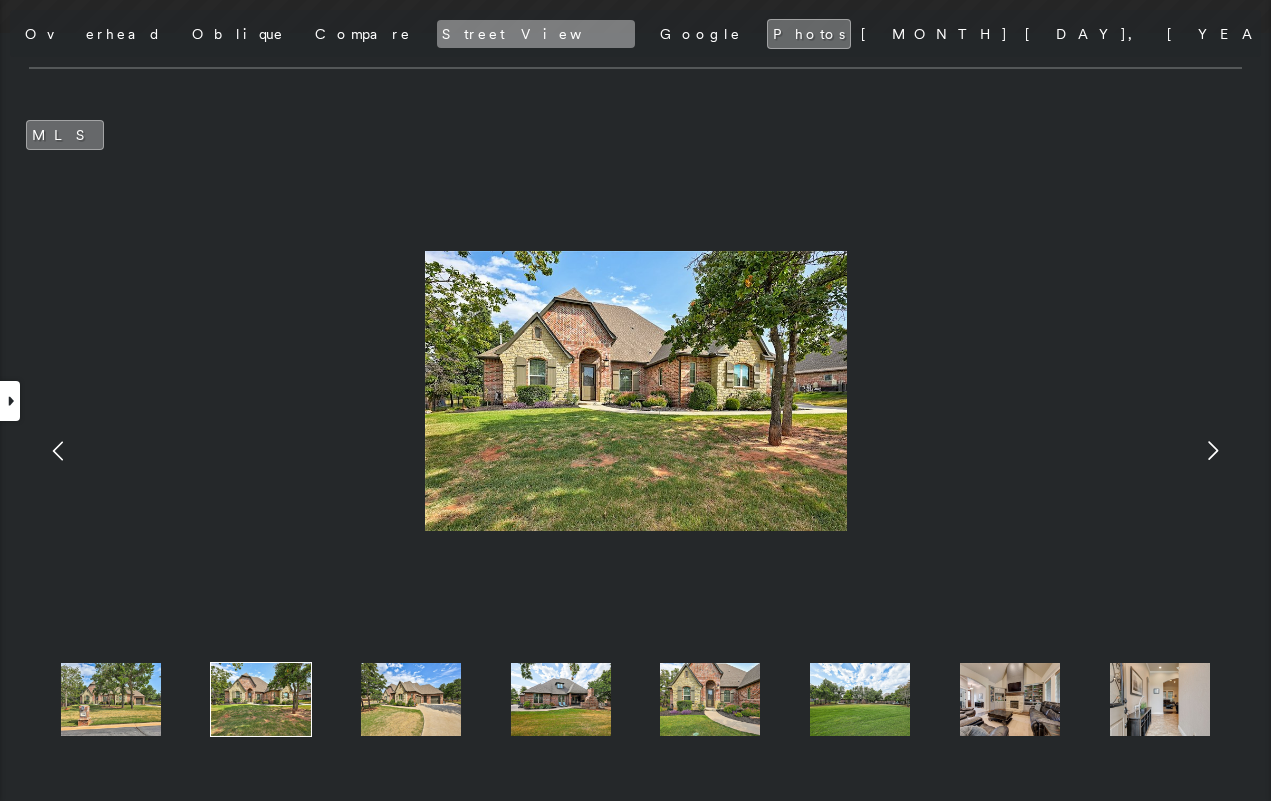 click on "Street View" at bounding box center (536, 34) 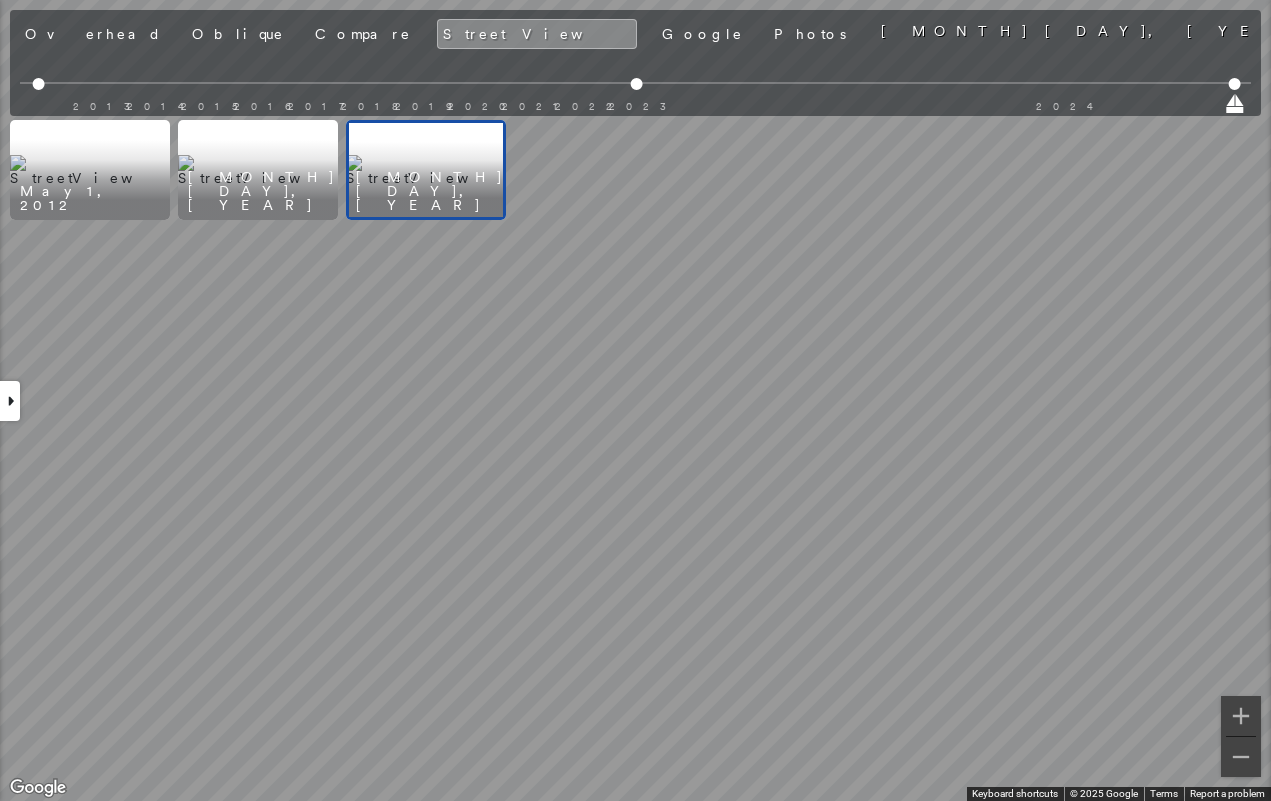 click on "Overhead" at bounding box center [93, 34] 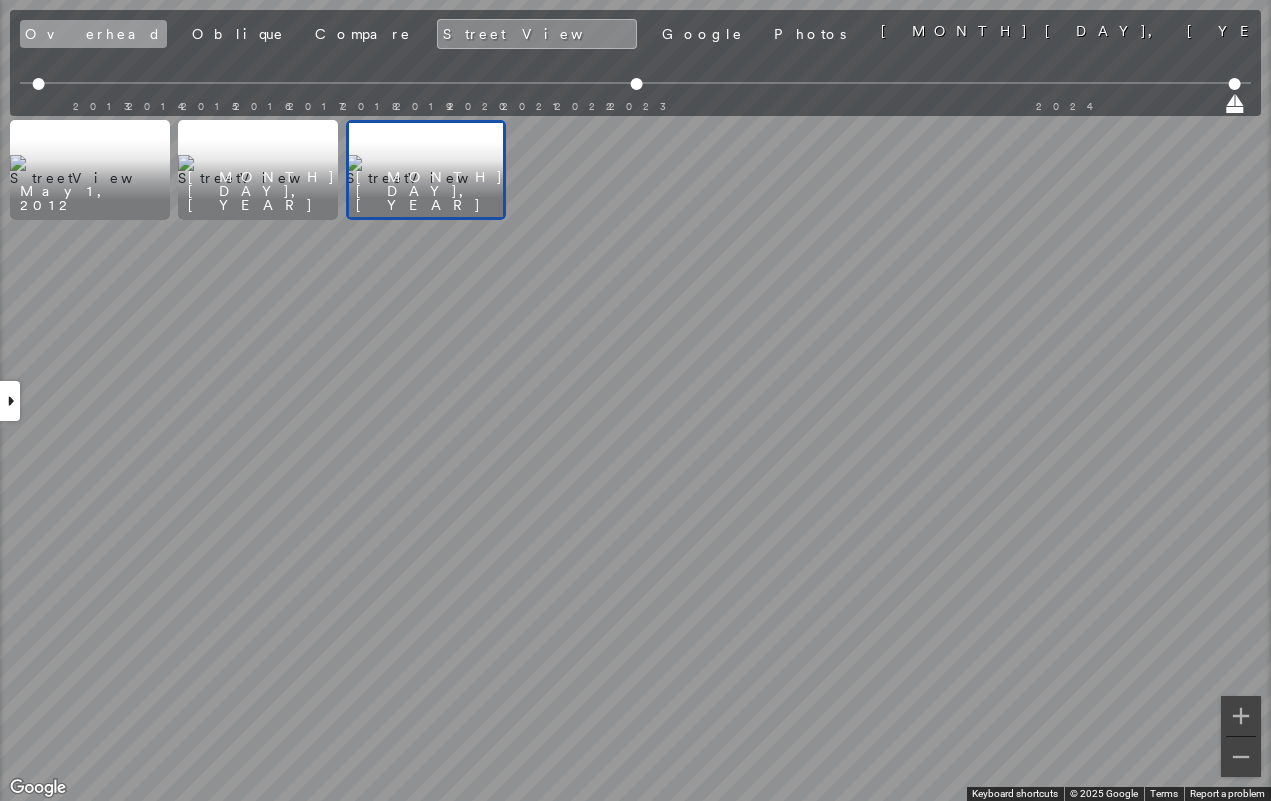 click on "Overhead" at bounding box center (93, 34) 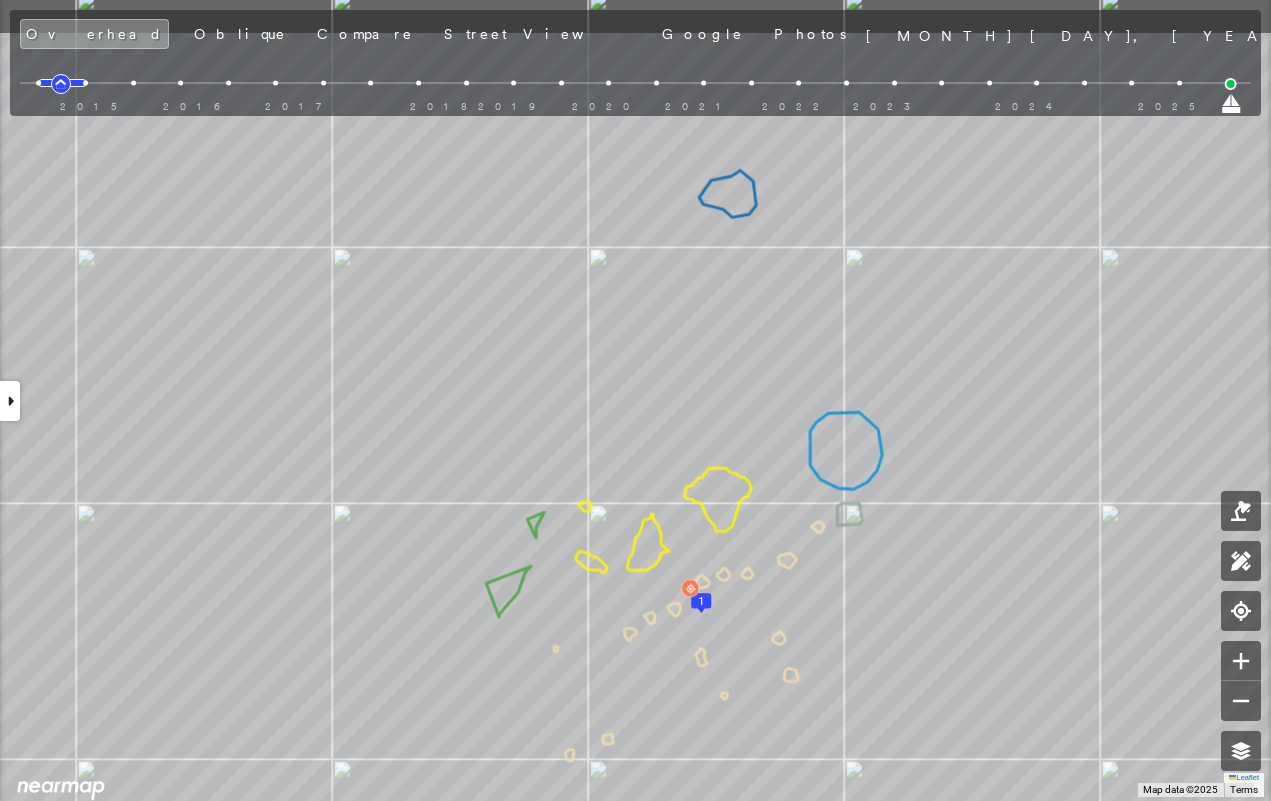 click 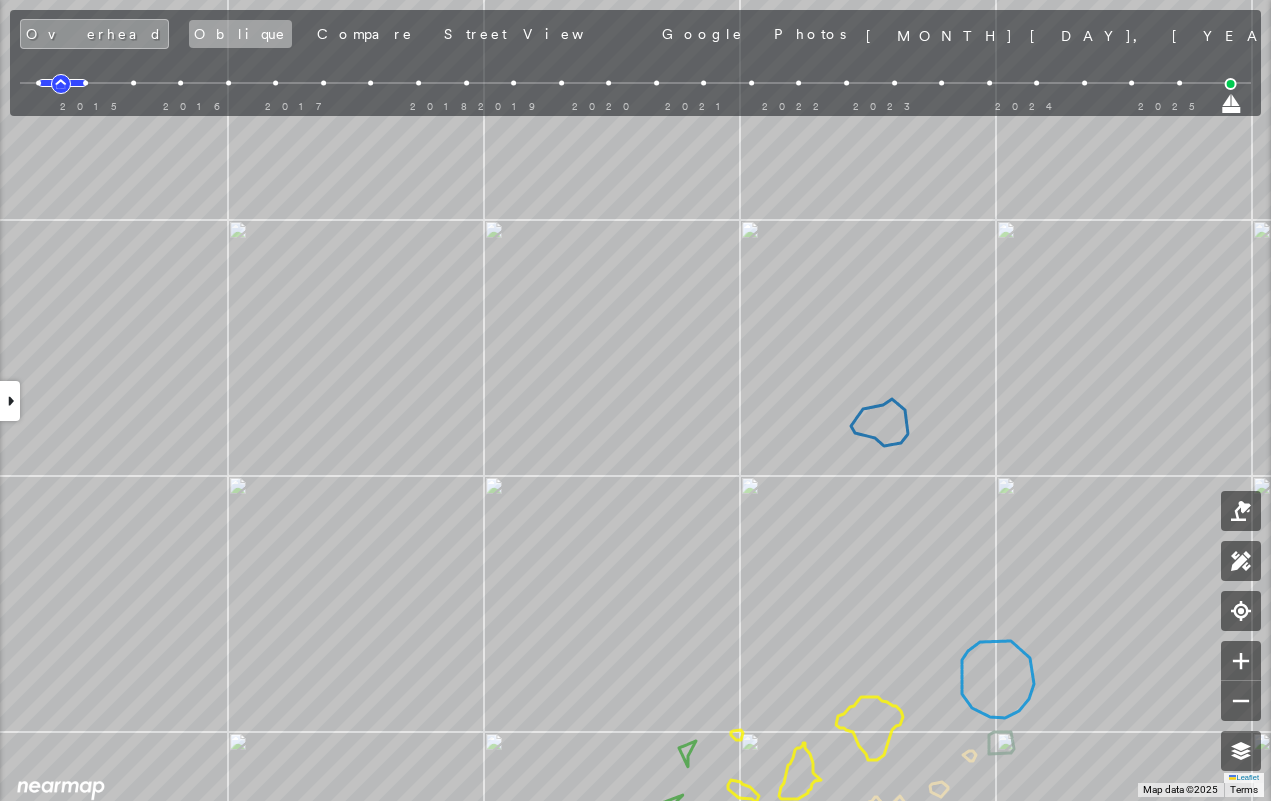 click on "Oblique" at bounding box center (240, 34) 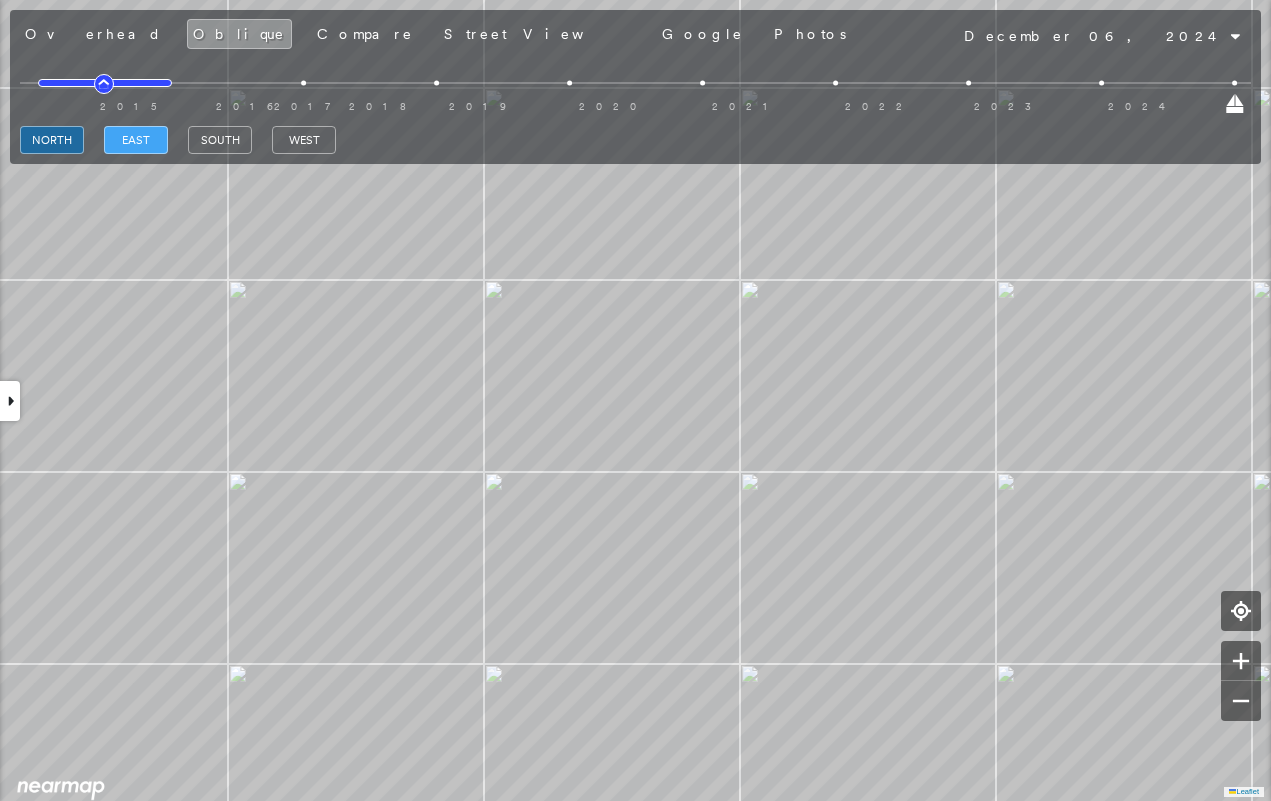 click on "east" at bounding box center [136, 140] 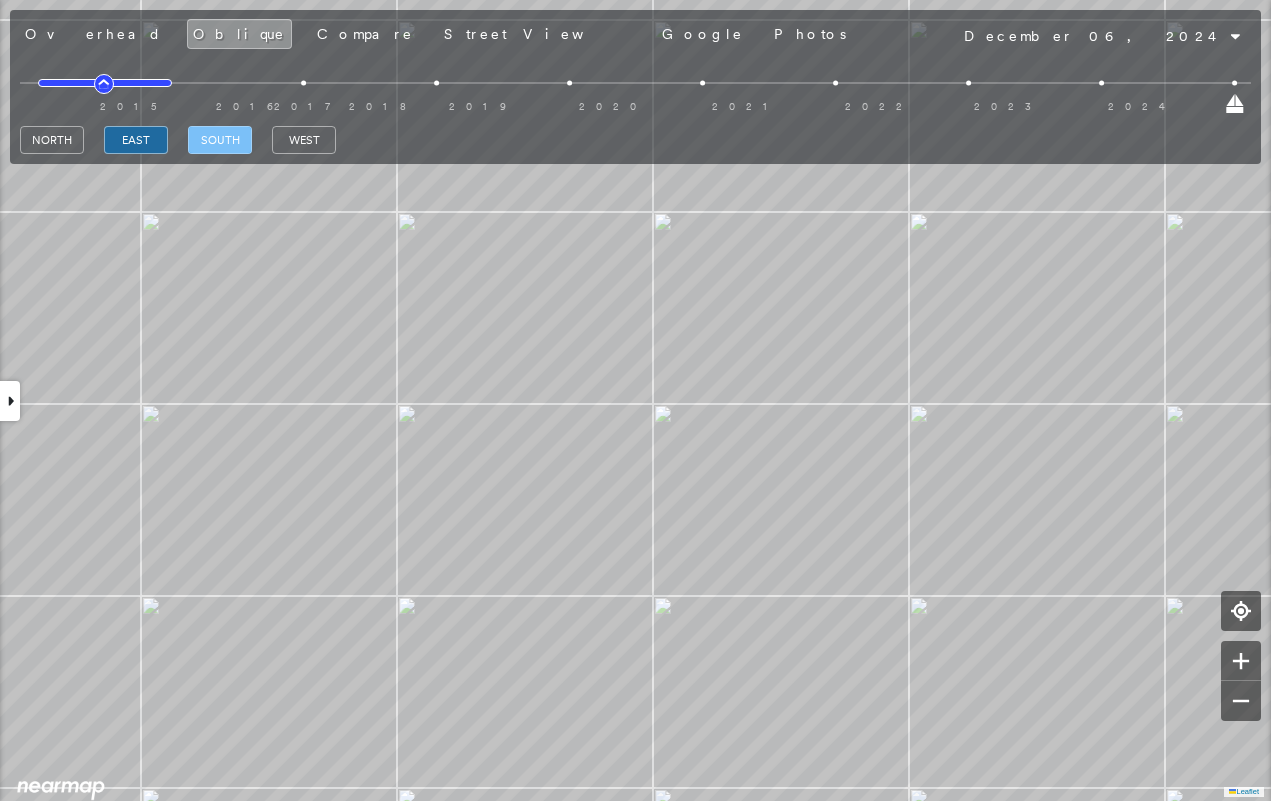 click on "south" at bounding box center [220, 140] 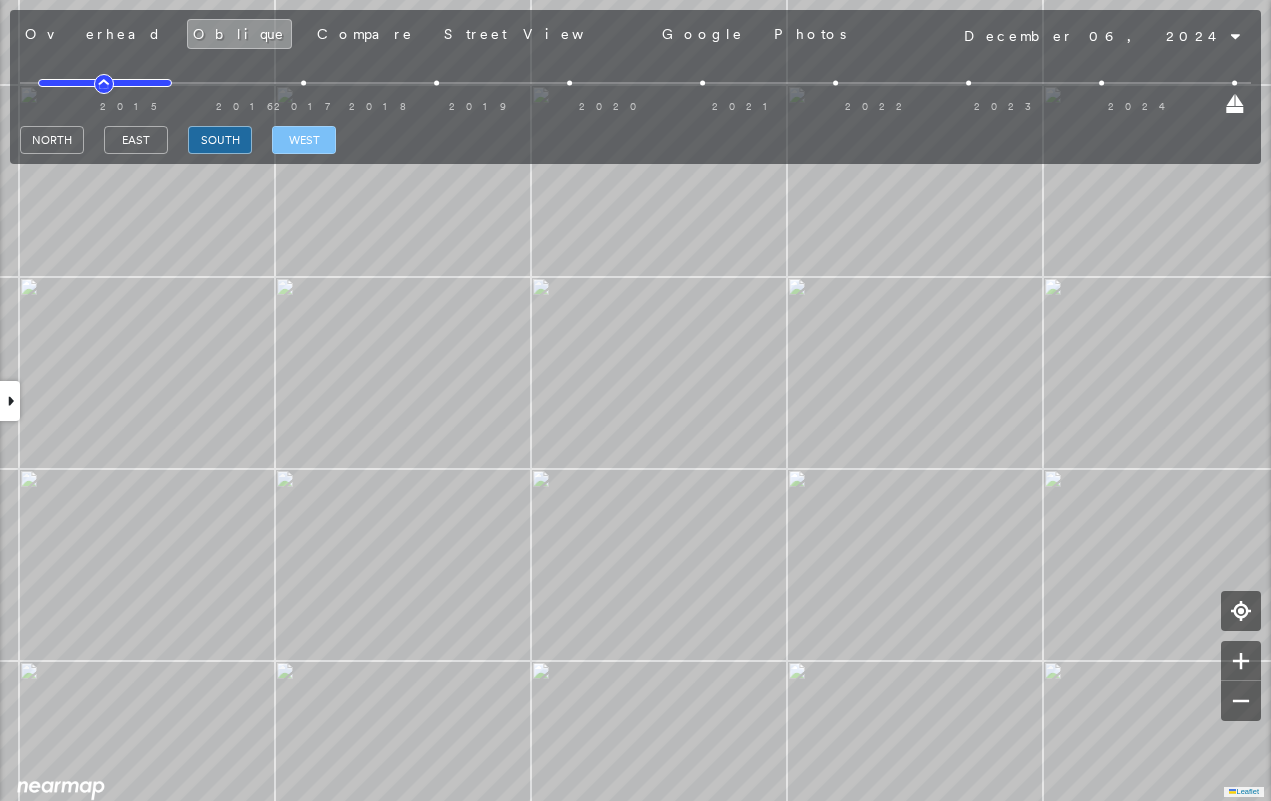 click on "west" at bounding box center [304, 140] 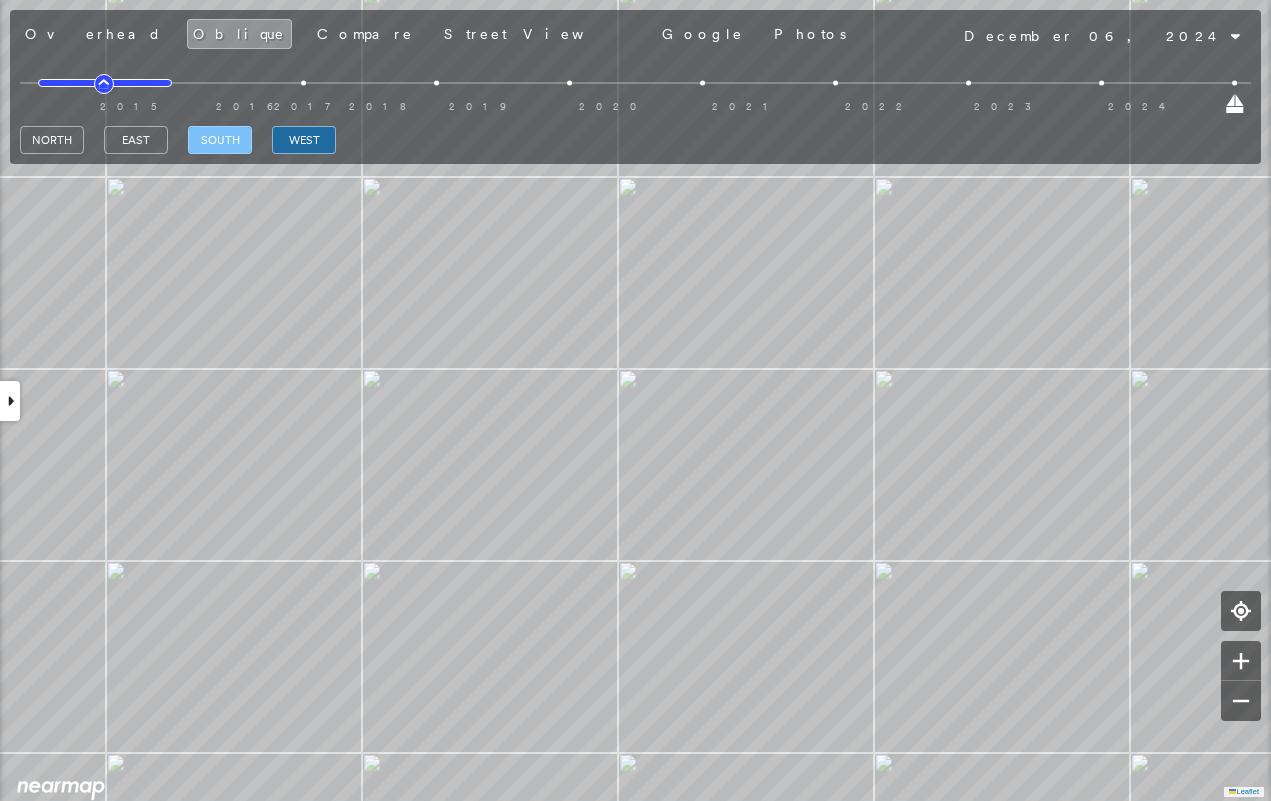 click on "south" at bounding box center [220, 140] 